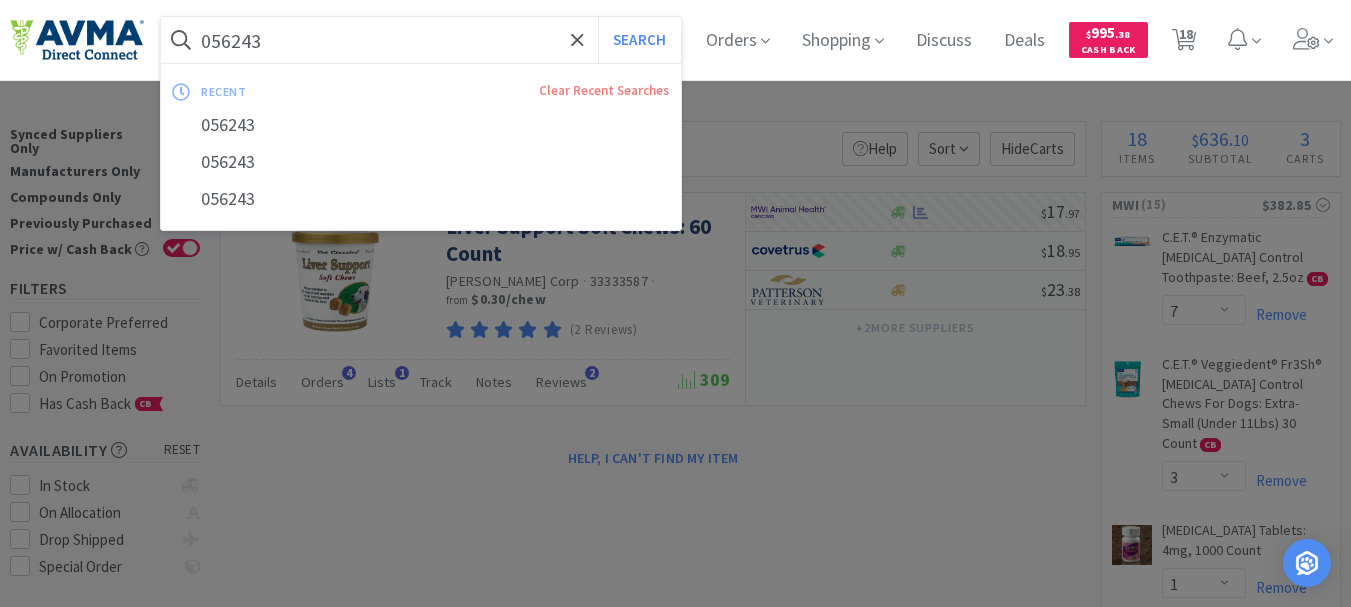 select on "7" 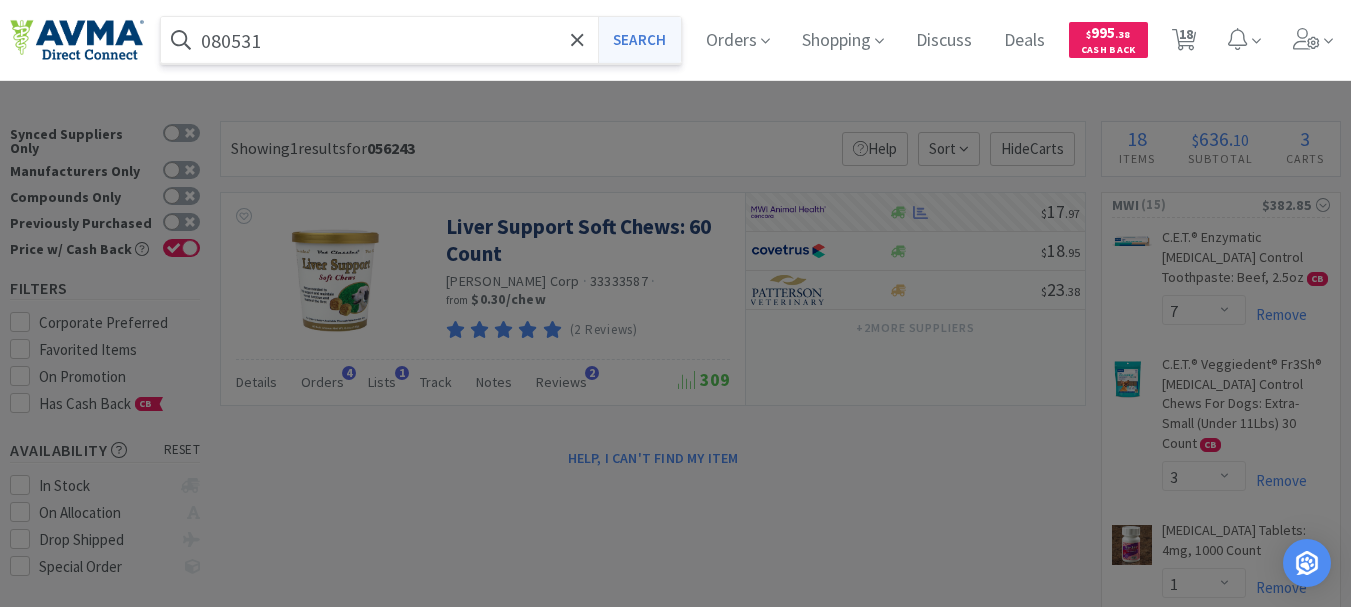 type on "080531" 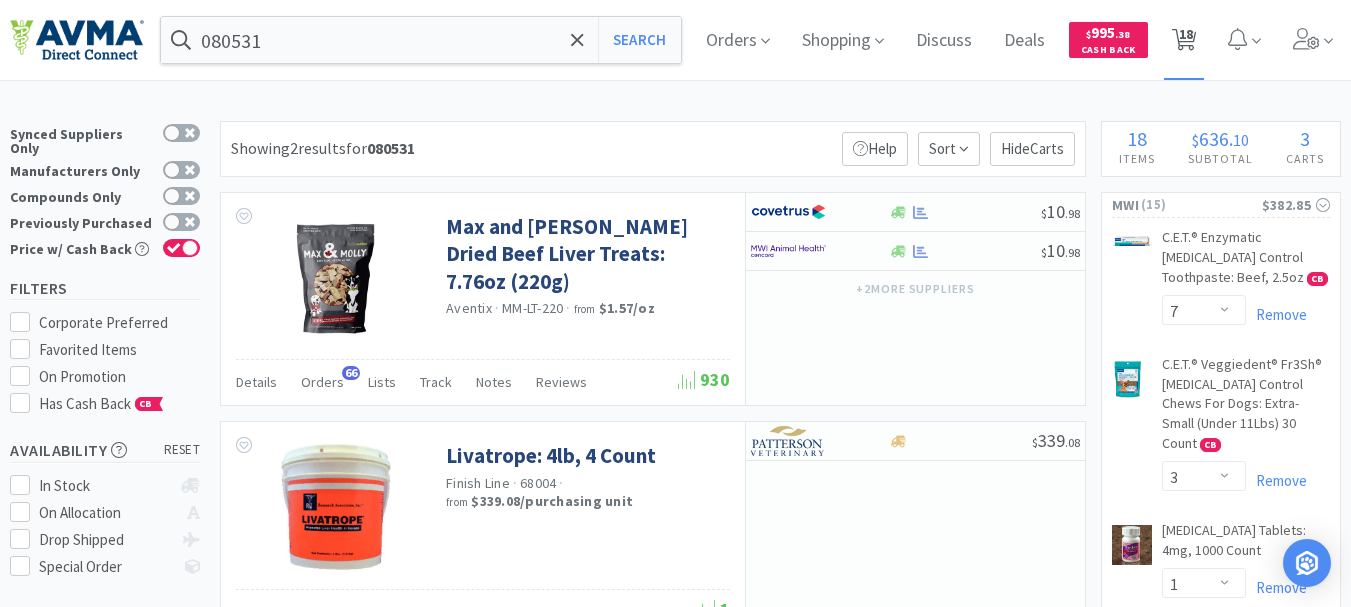 click on "18" at bounding box center (1186, 34) 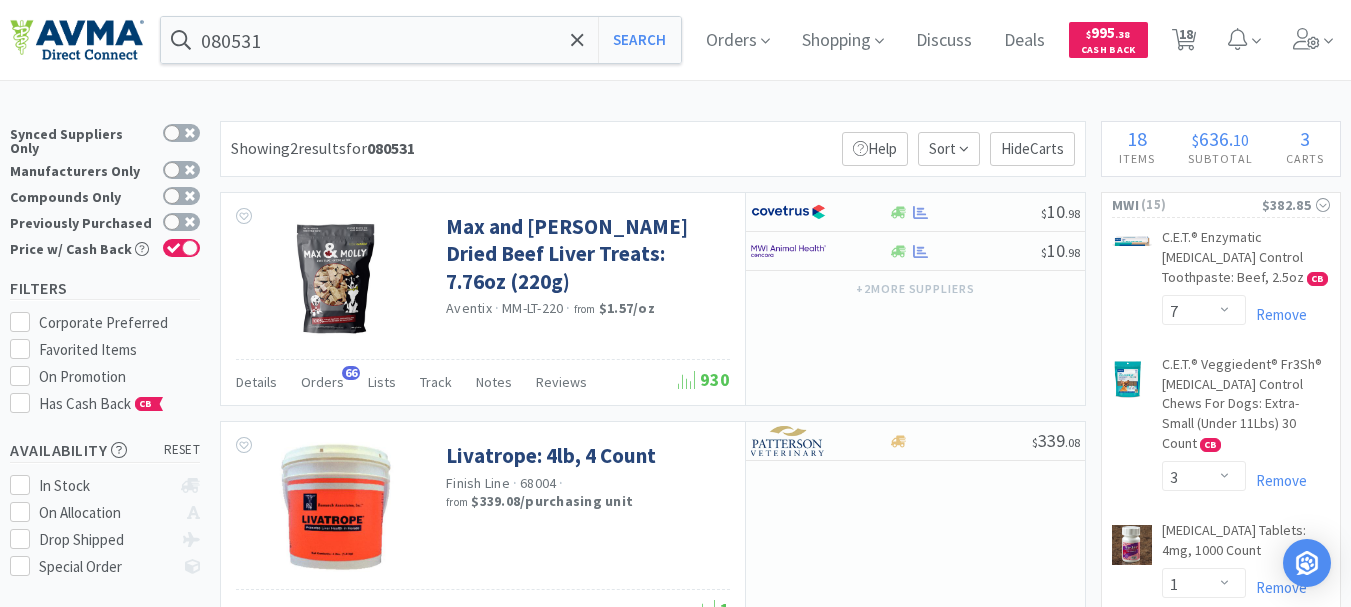 select on "7" 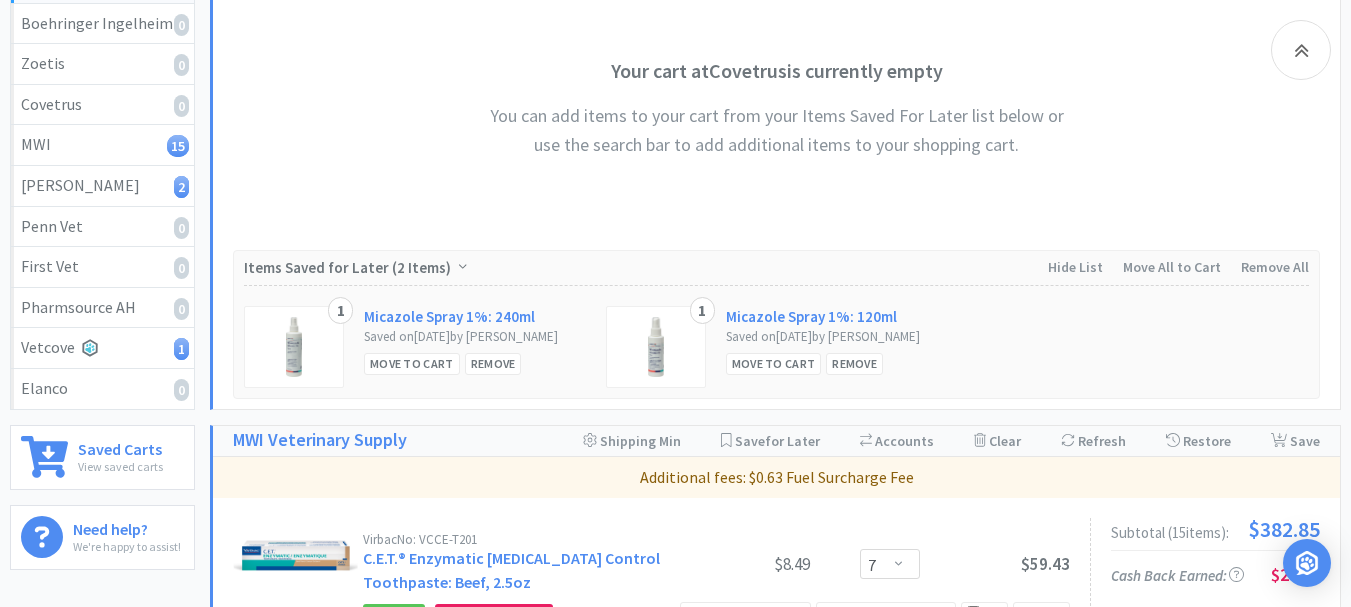 scroll, scrollTop: 0, scrollLeft: 0, axis: both 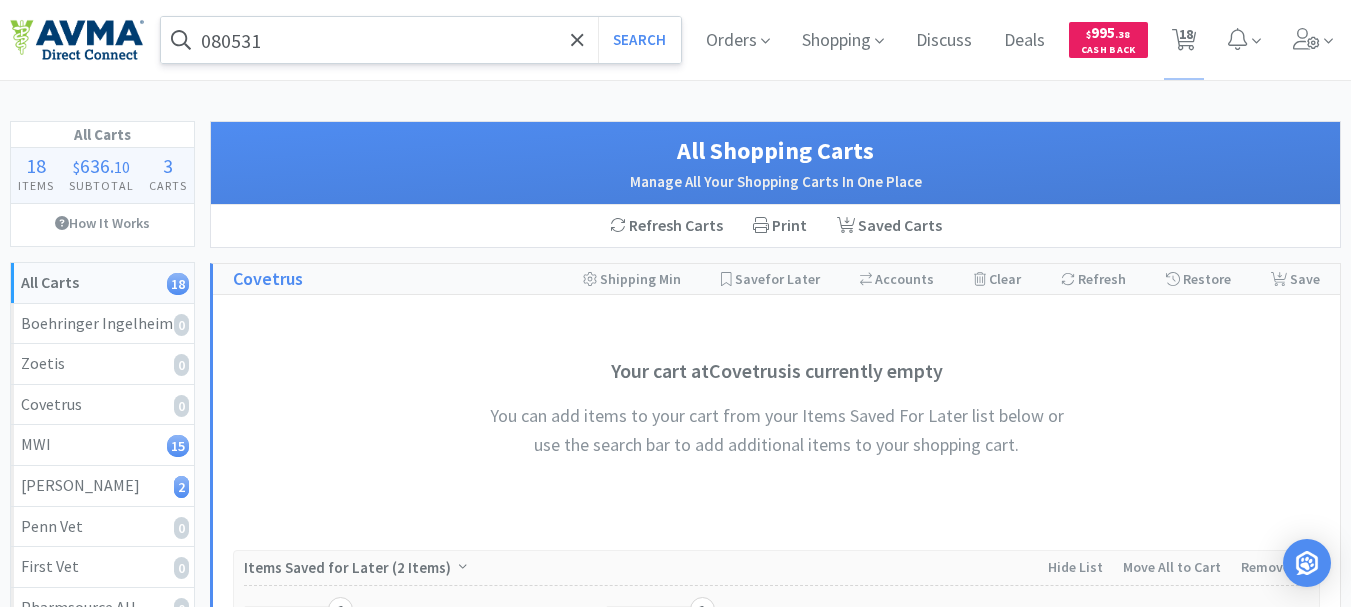 click on "080531" at bounding box center (421, 40) 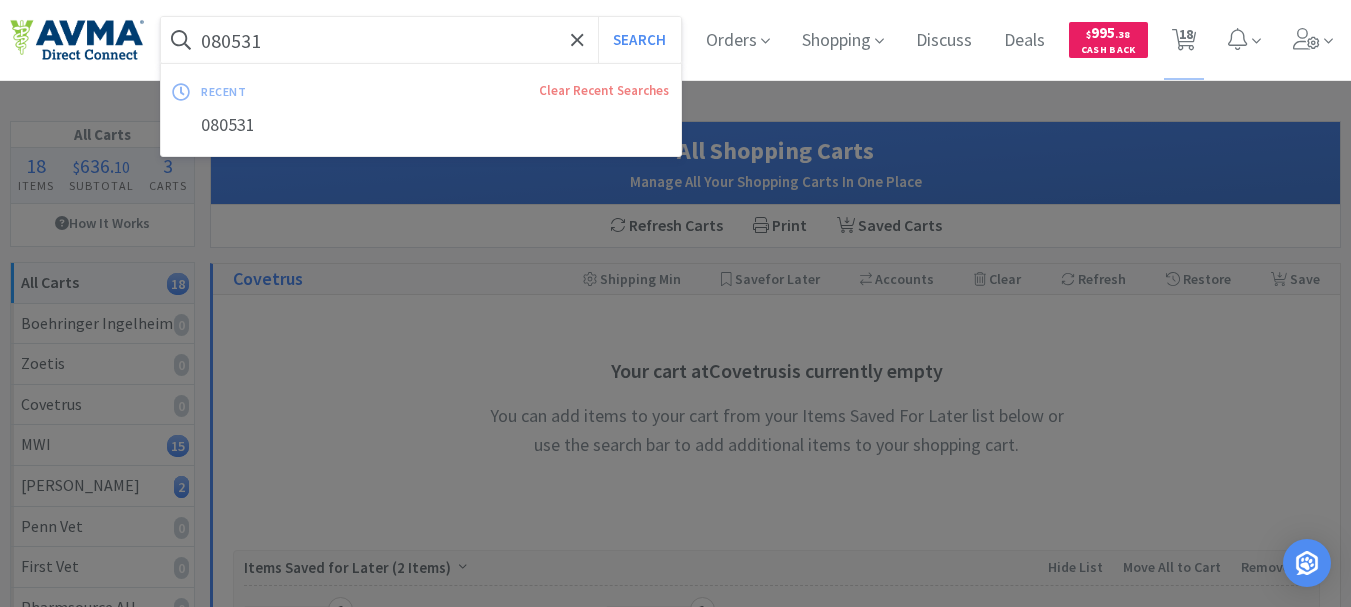 paste on "7801324" 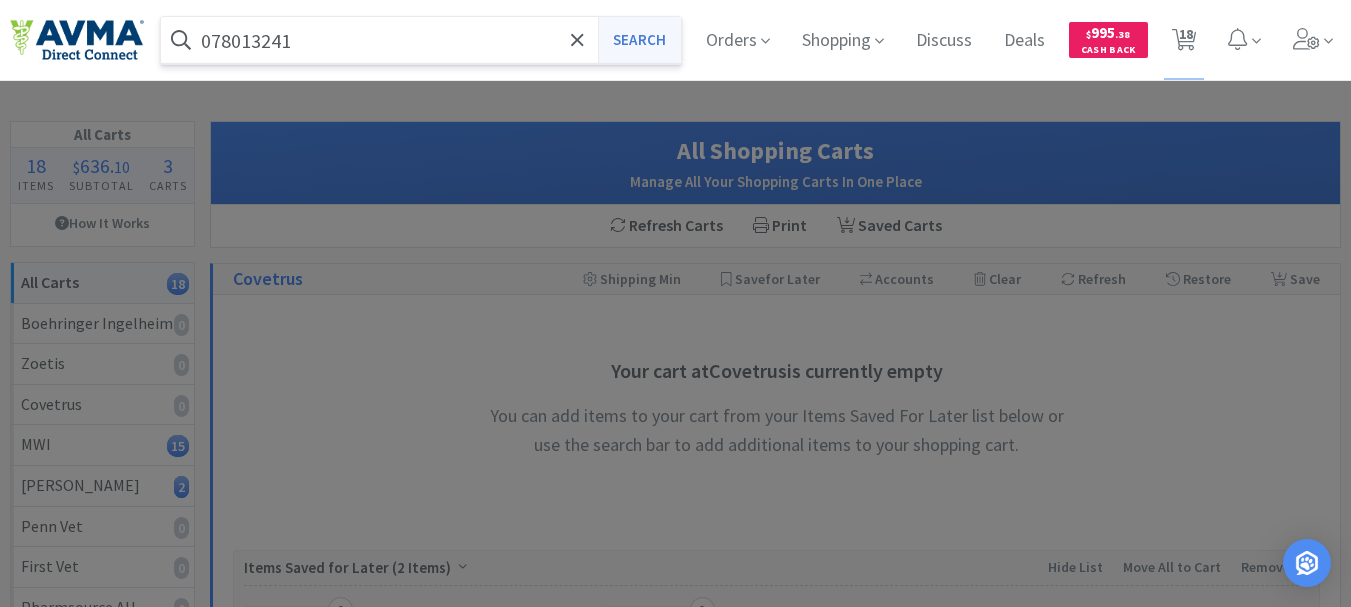 type on "078013241" 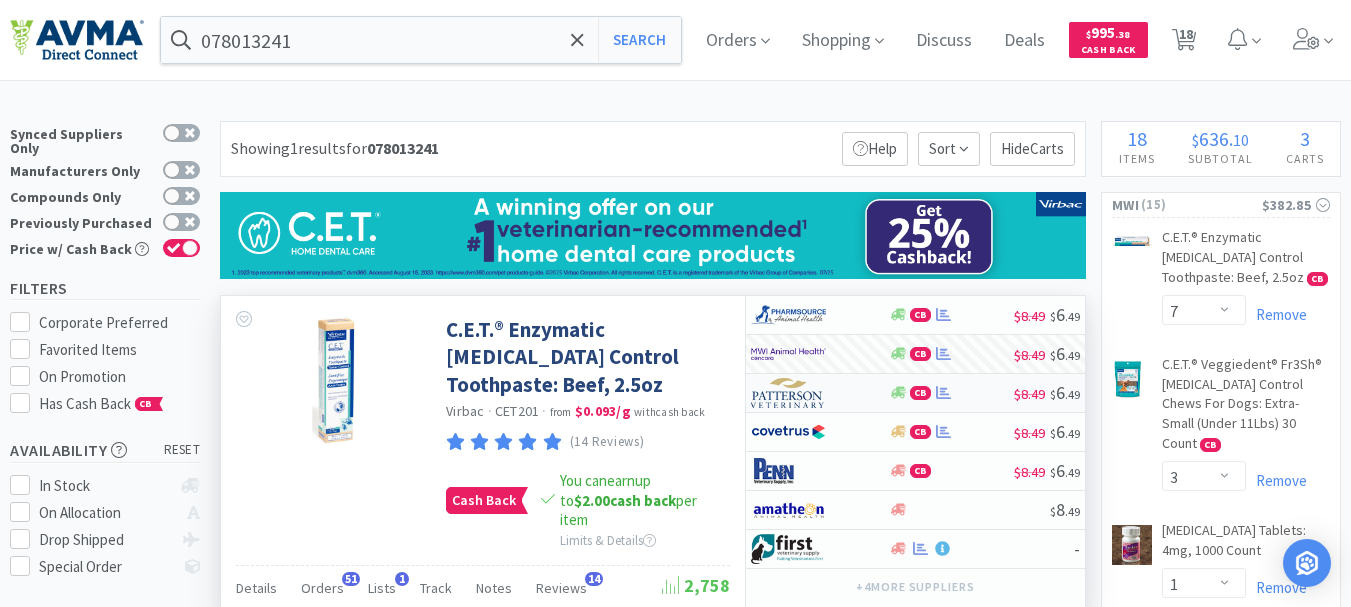 click at bounding box center (788, 393) 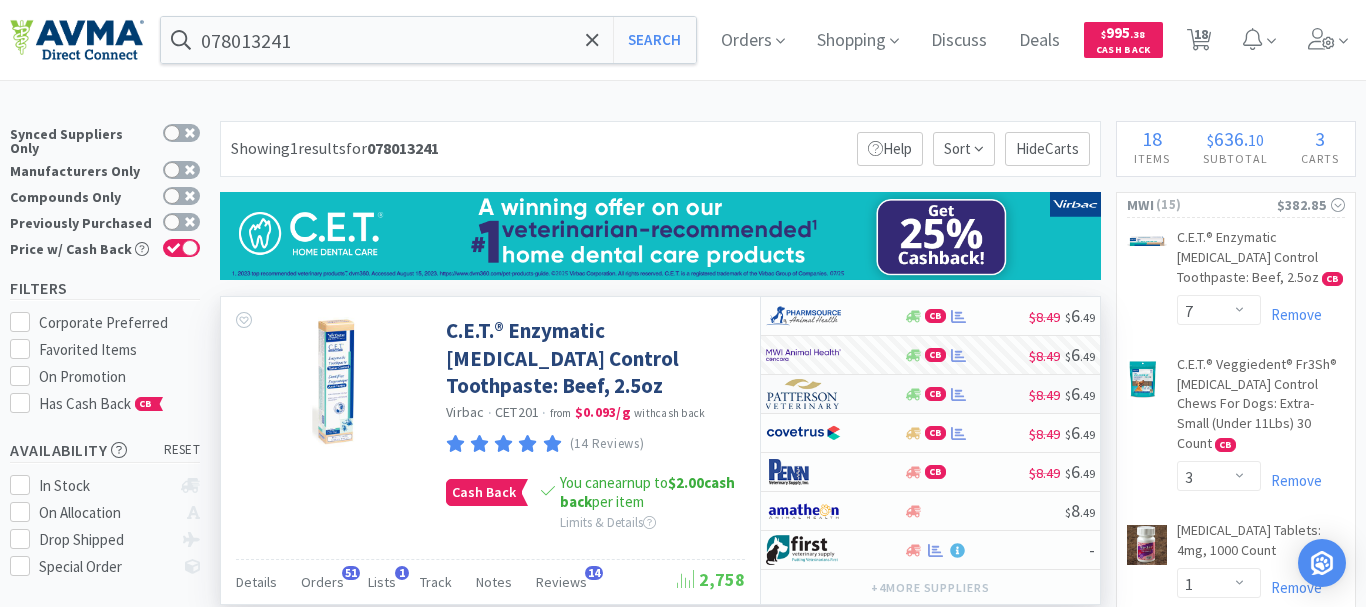 select on "1" 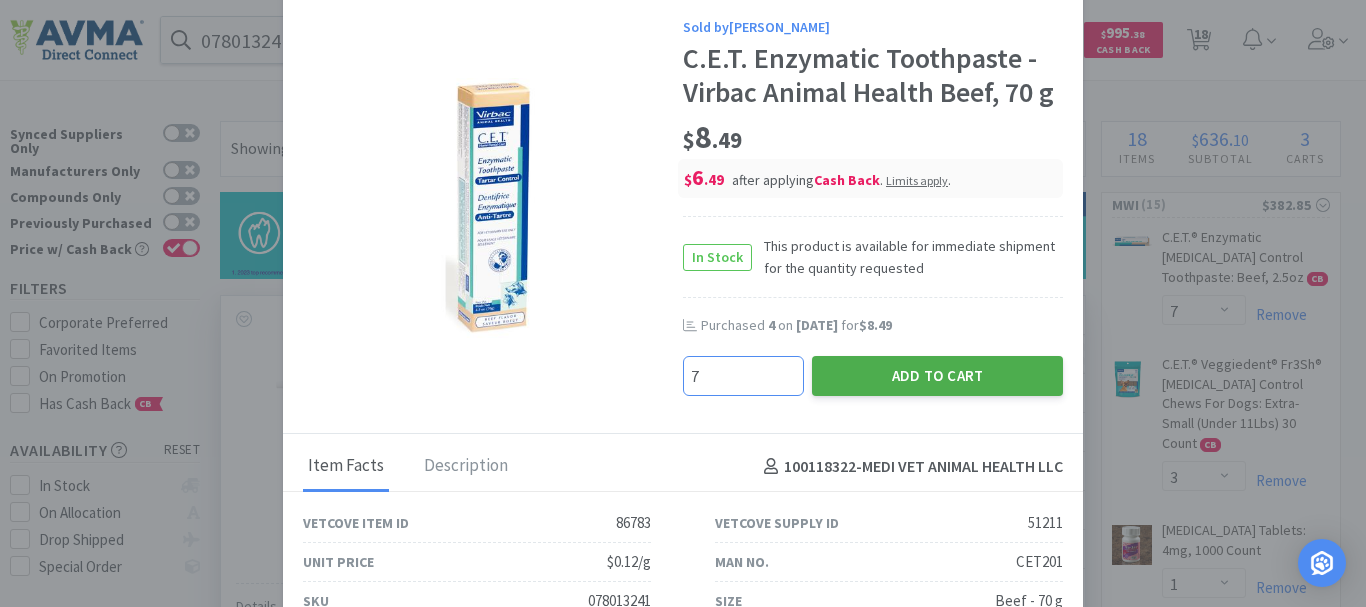 type on "7" 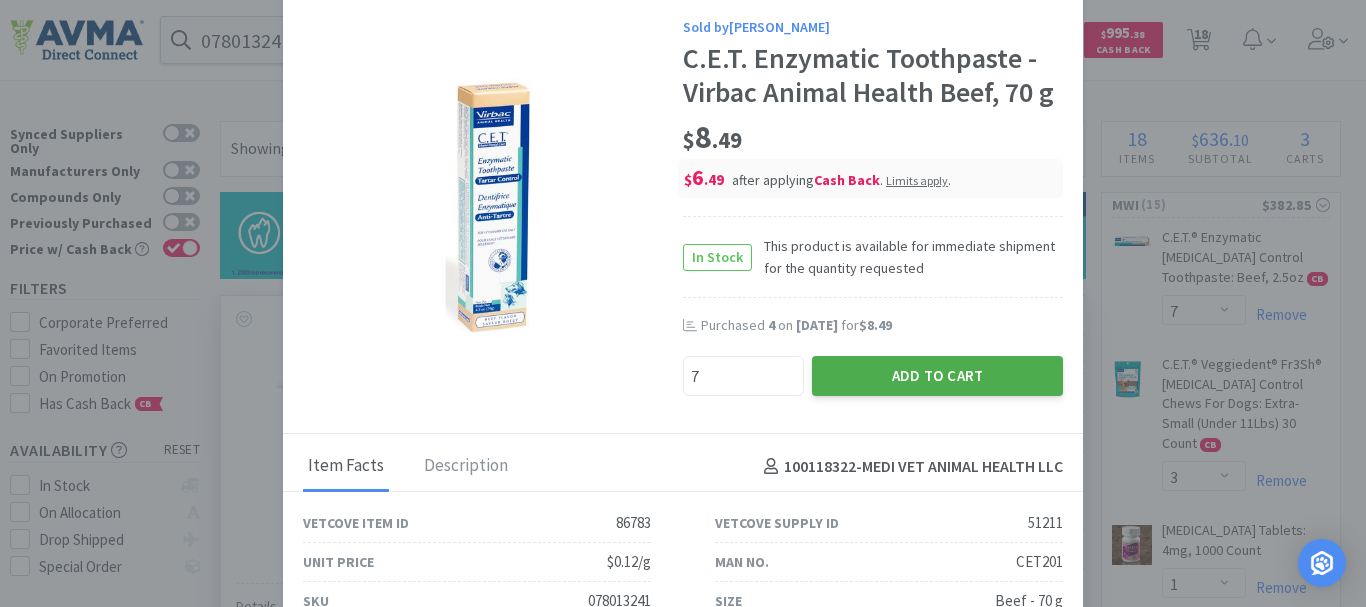 click on "Add to Cart" at bounding box center (937, 376) 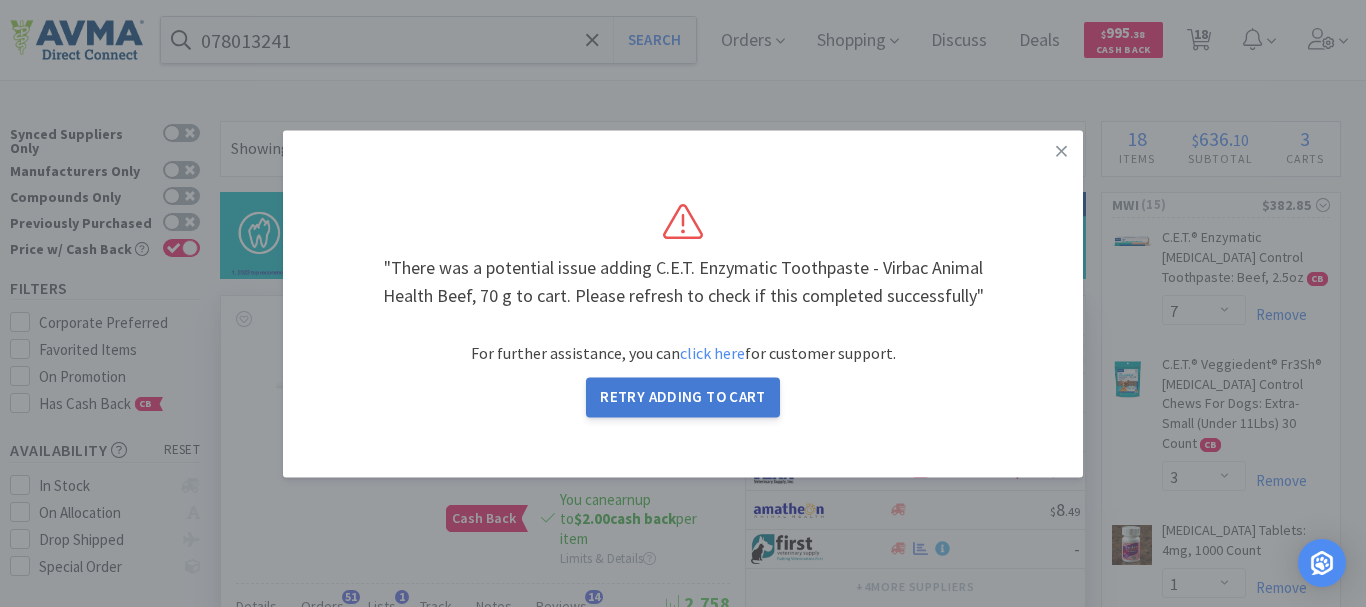 select on "7" 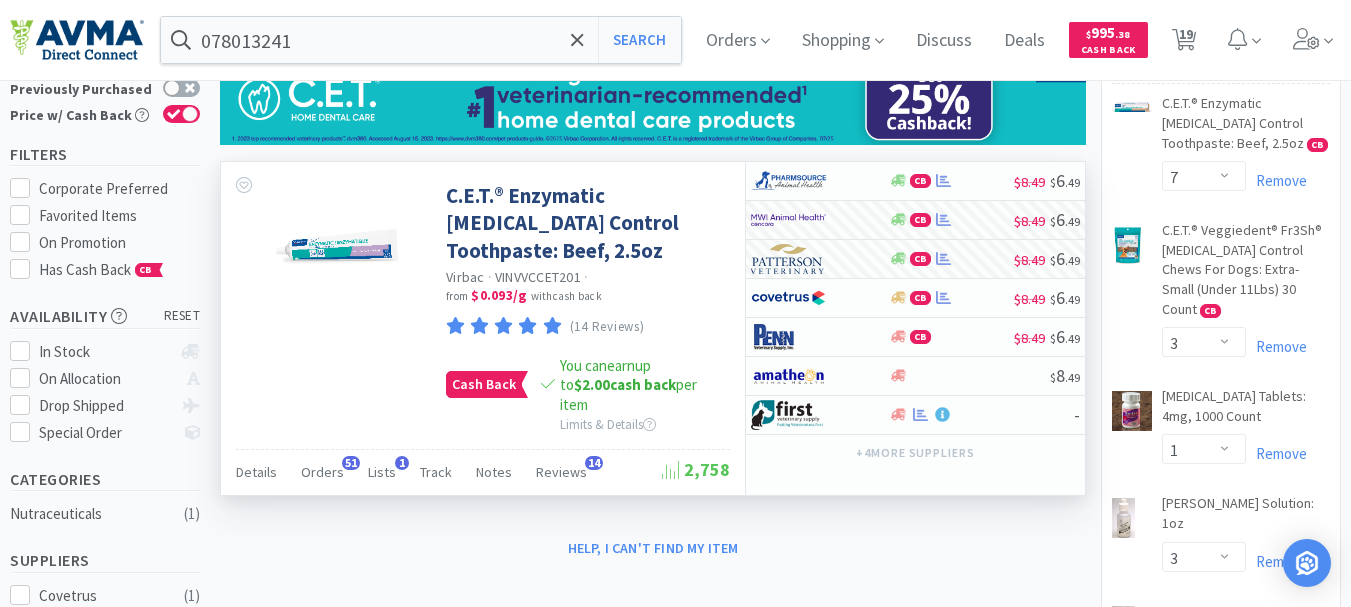 scroll, scrollTop: 0, scrollLeft: 0, axis: both 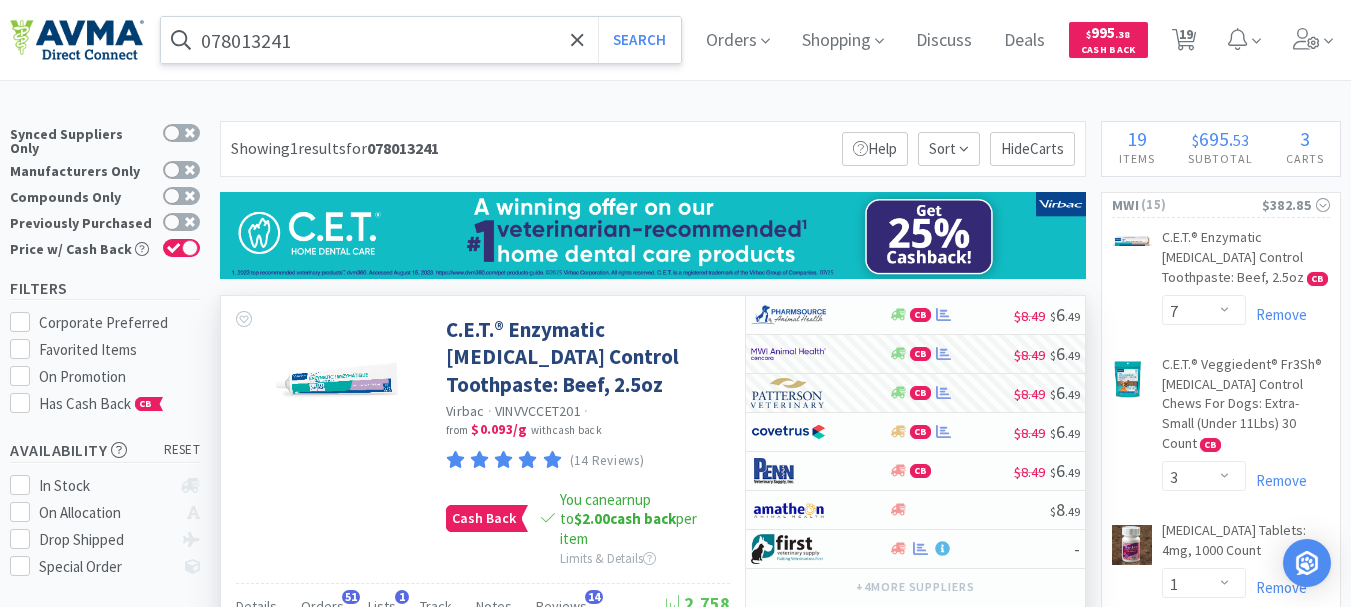click on "078013241" at bounding box center [421, 40] 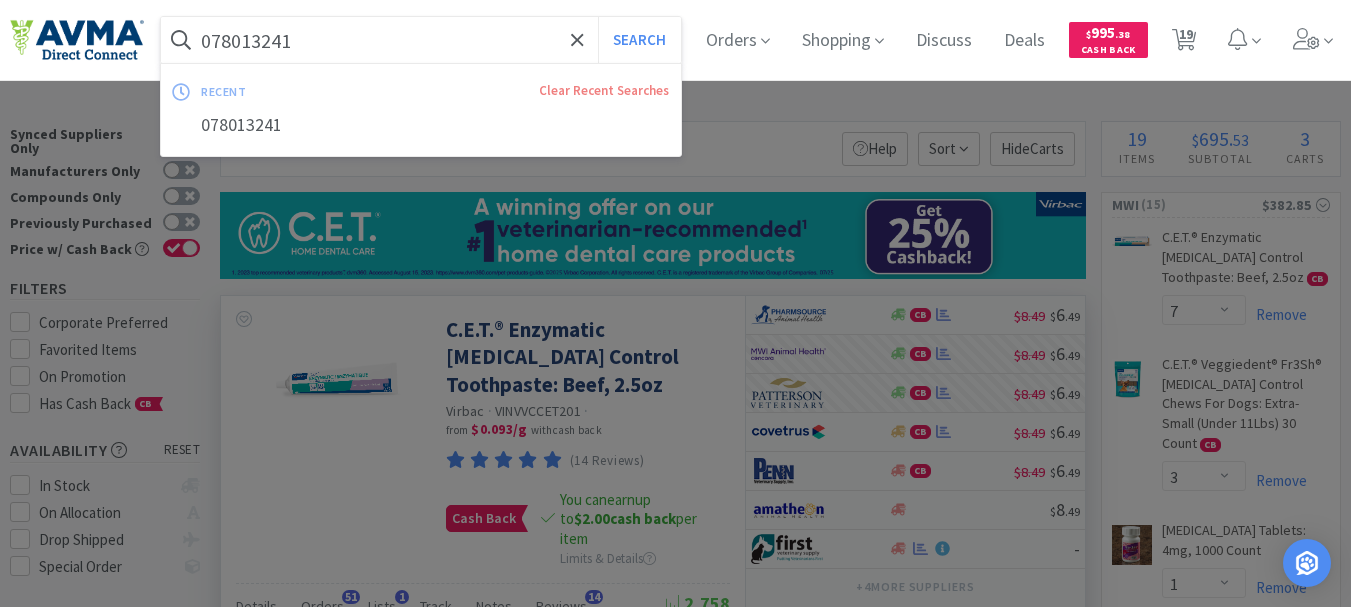 paste on "78936090" 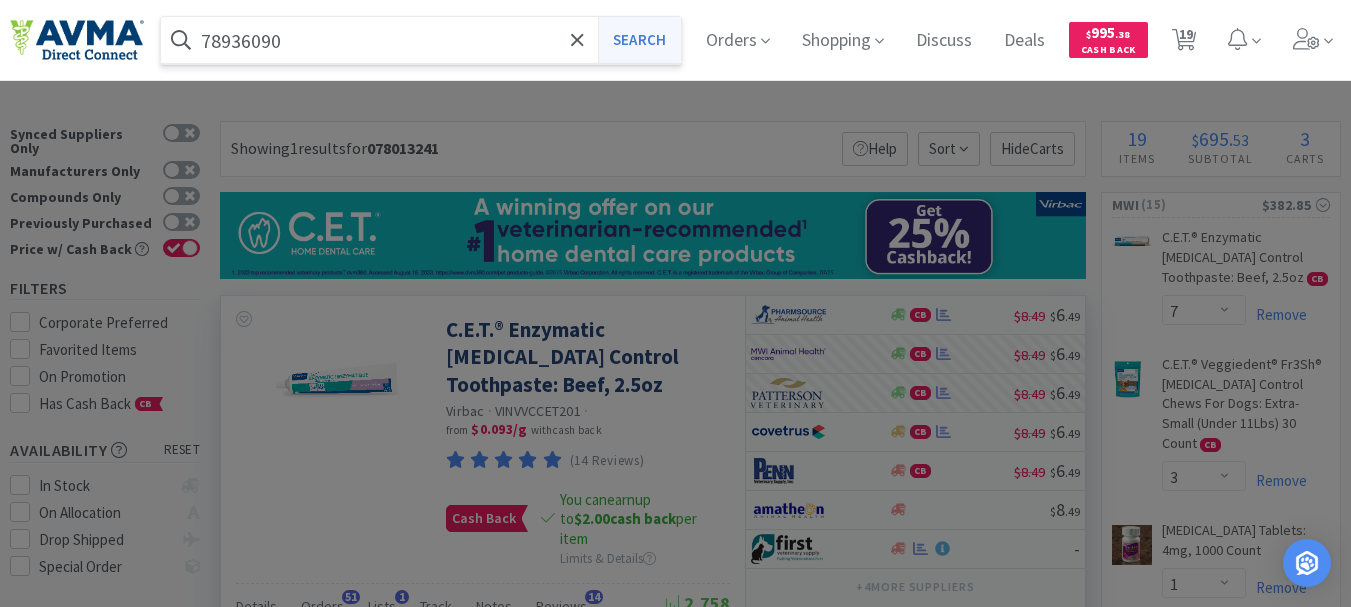 type on "78936090" 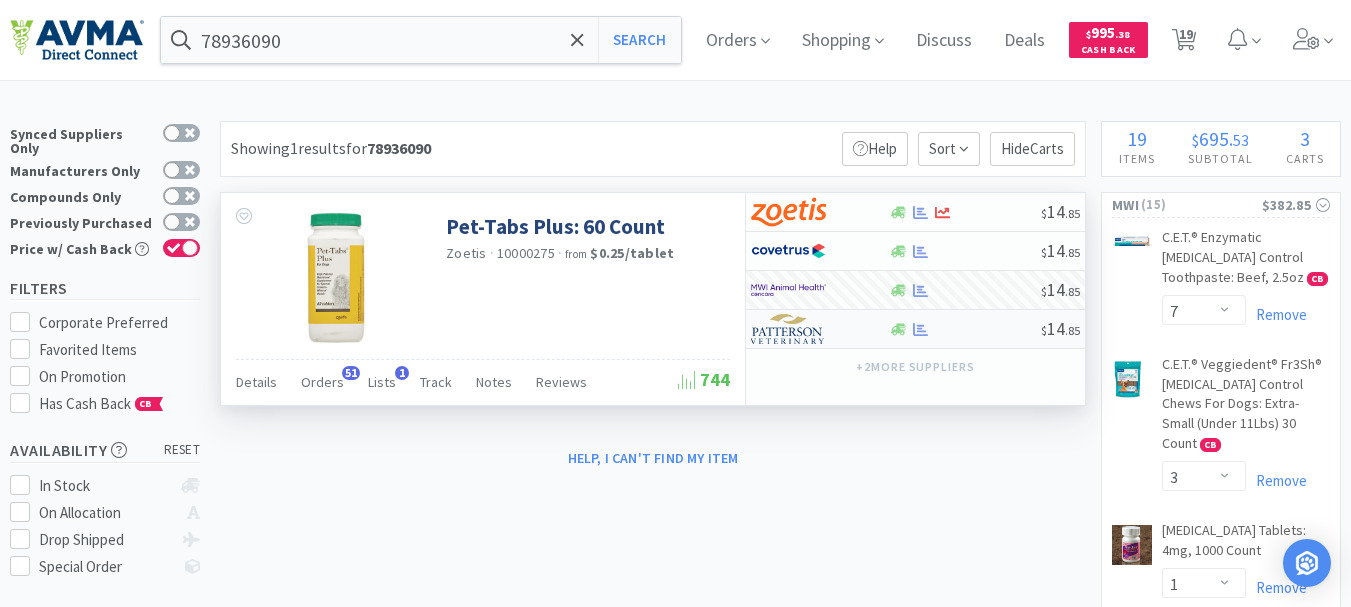 click at bounding box center [788, 329] 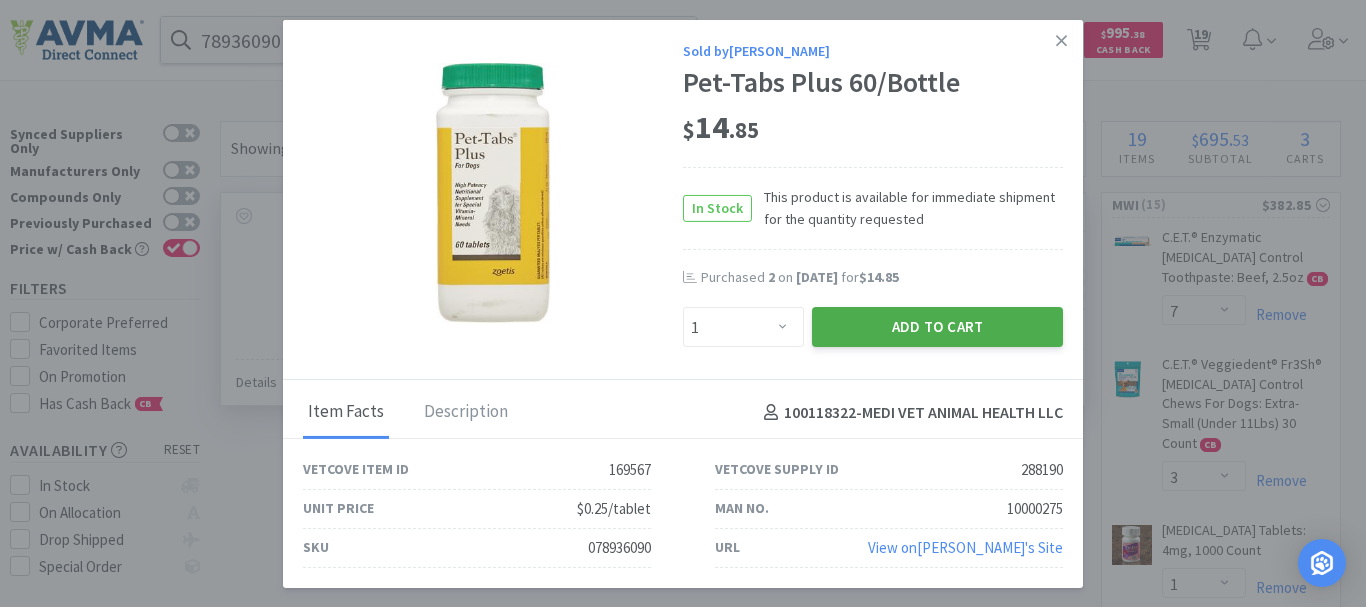 click on "Add to Cart" at bounding box center (937, 327) 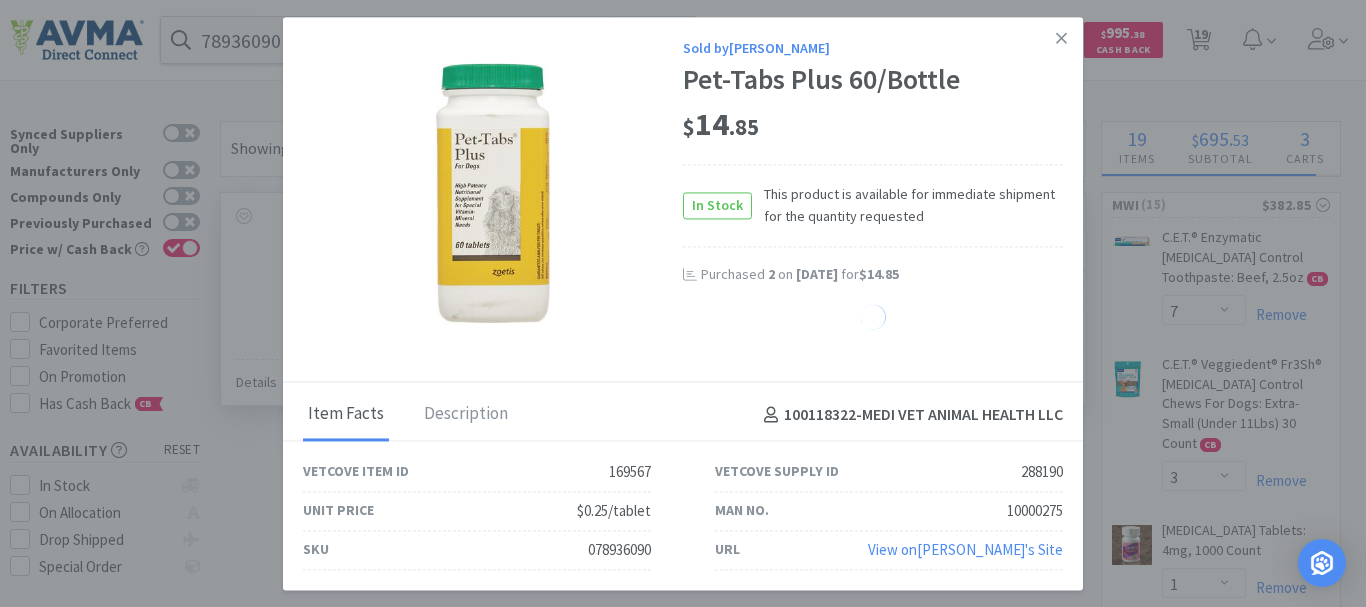 select on "1" 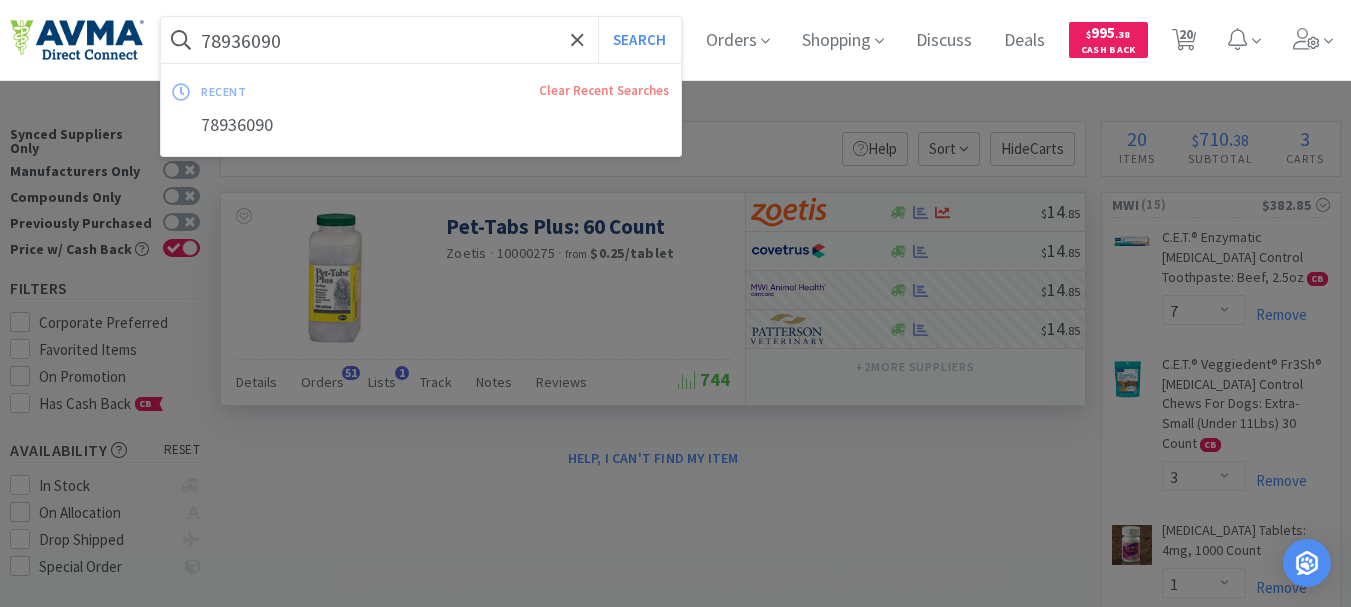 click on "78936090" at bounding box center [421, 40] 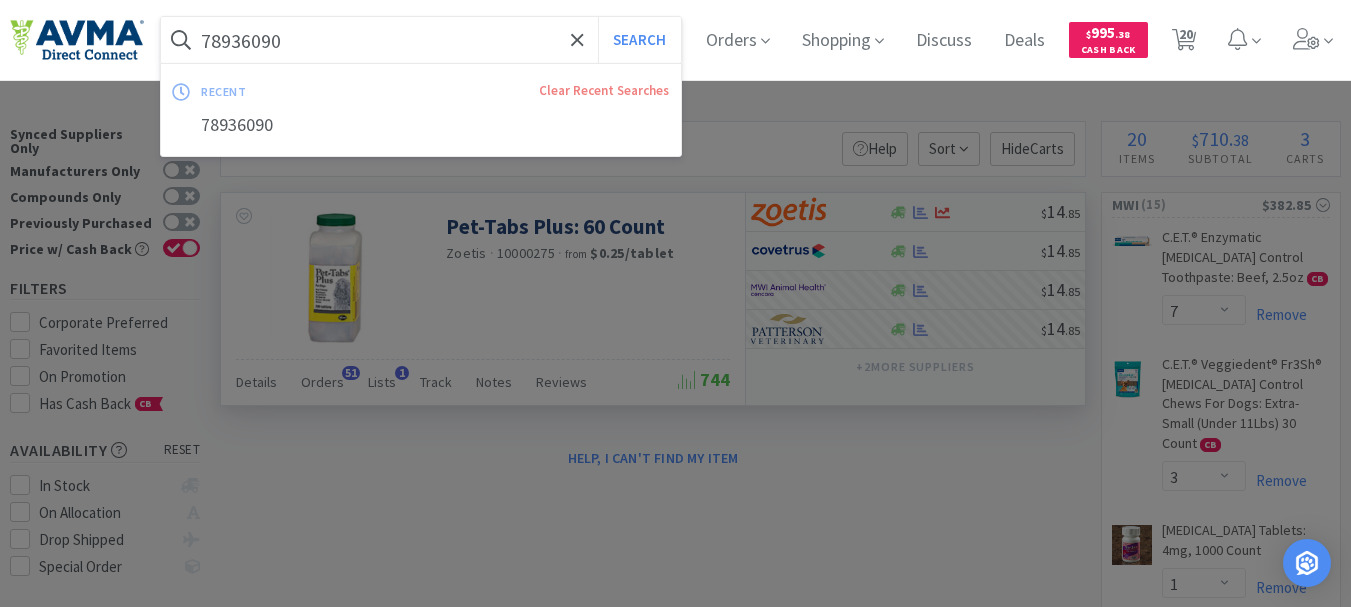 paste on "078934204" 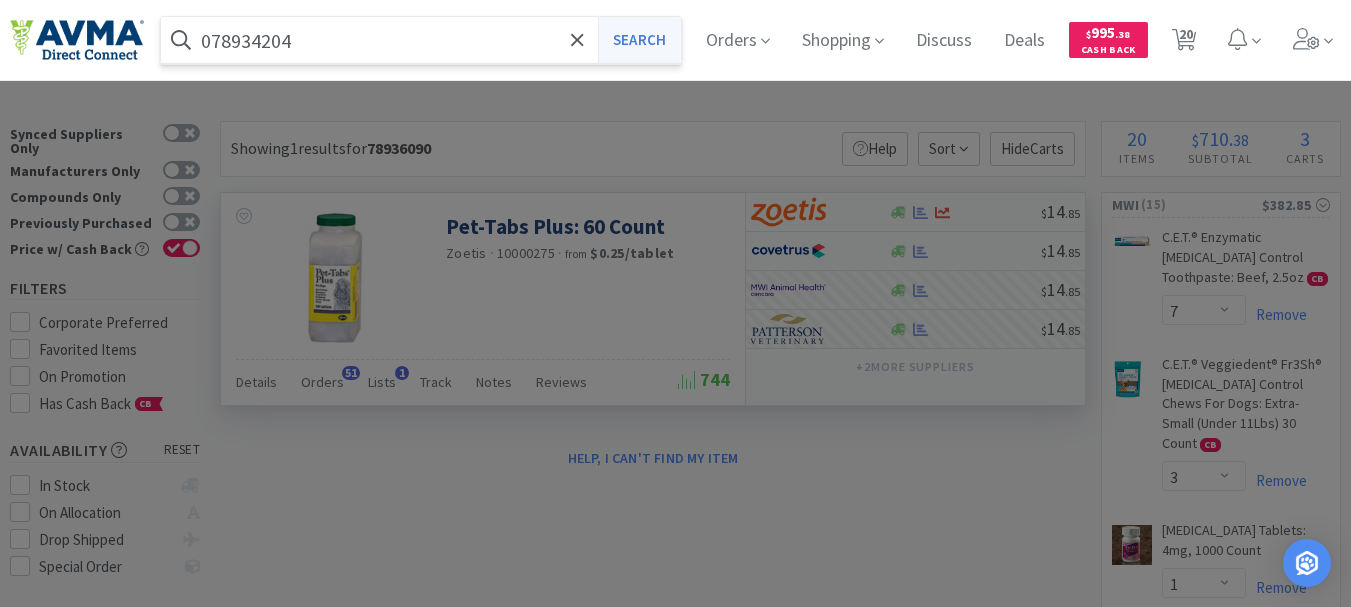 type on "078934204" 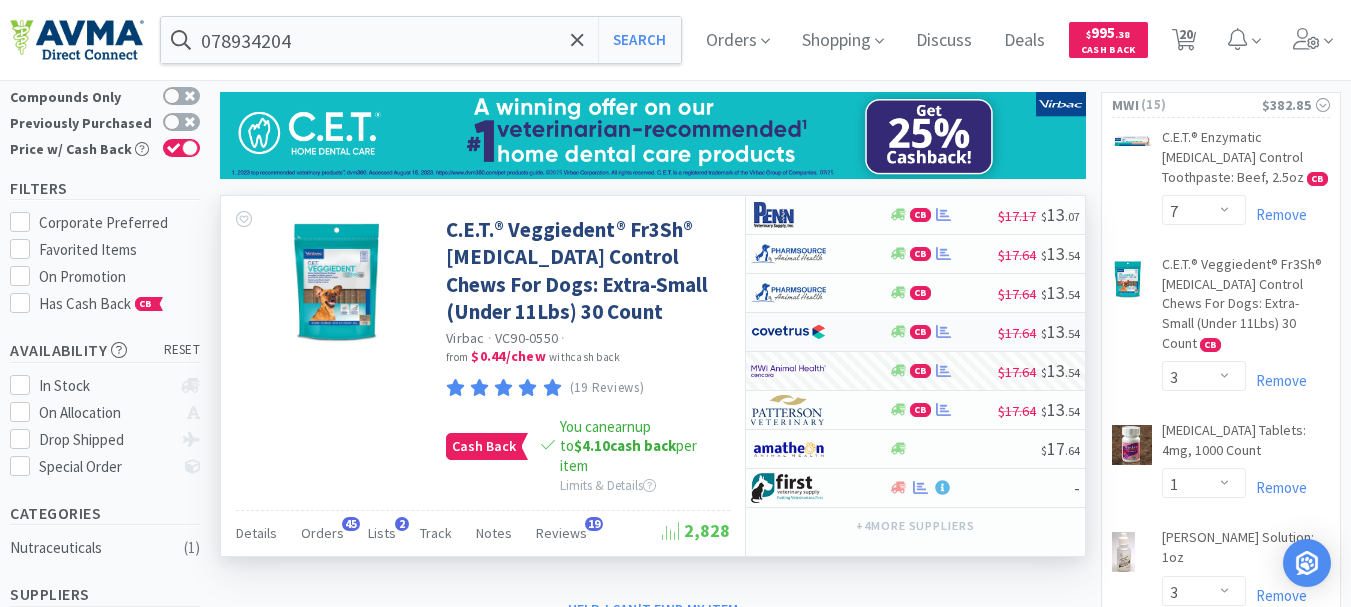 scroll, scrollTop: 300, scrollLeft: 0, axis: vertical 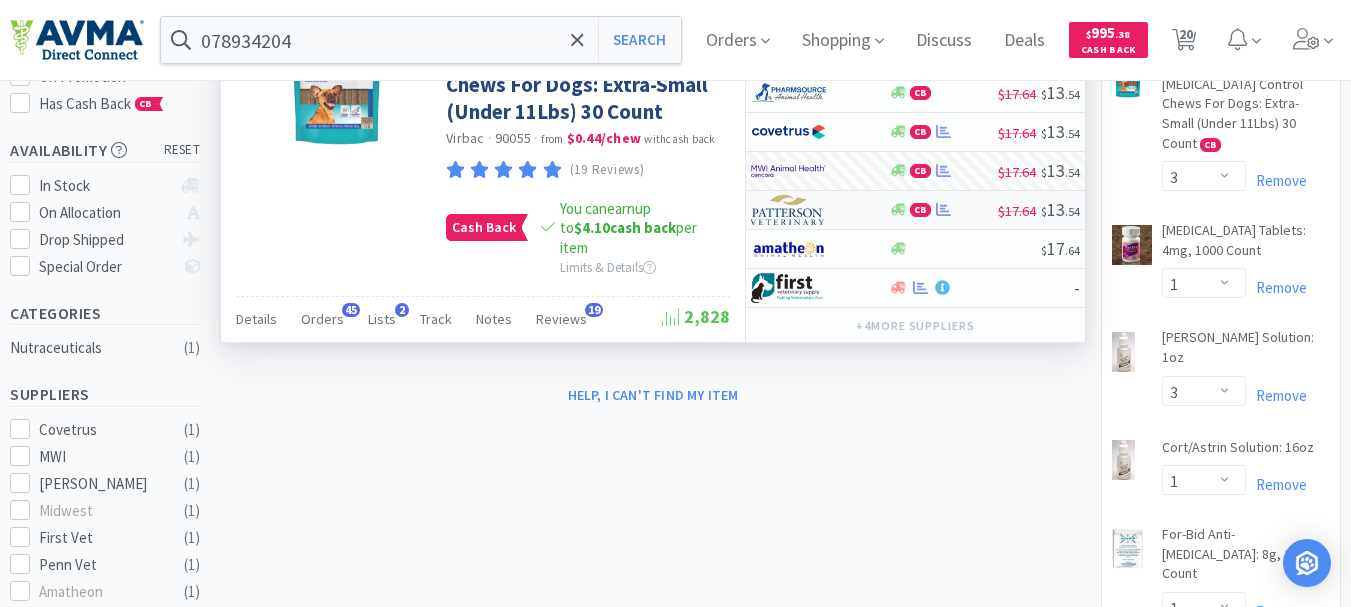 click at bounding box center [788, 210] 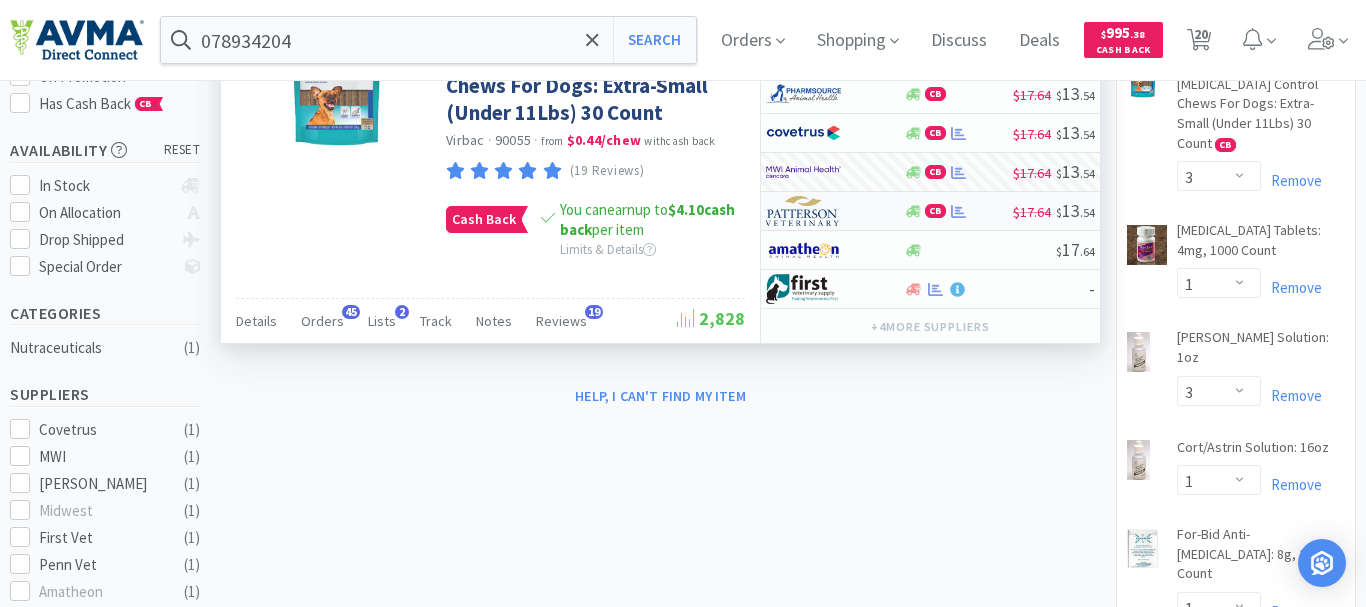 select on "1" 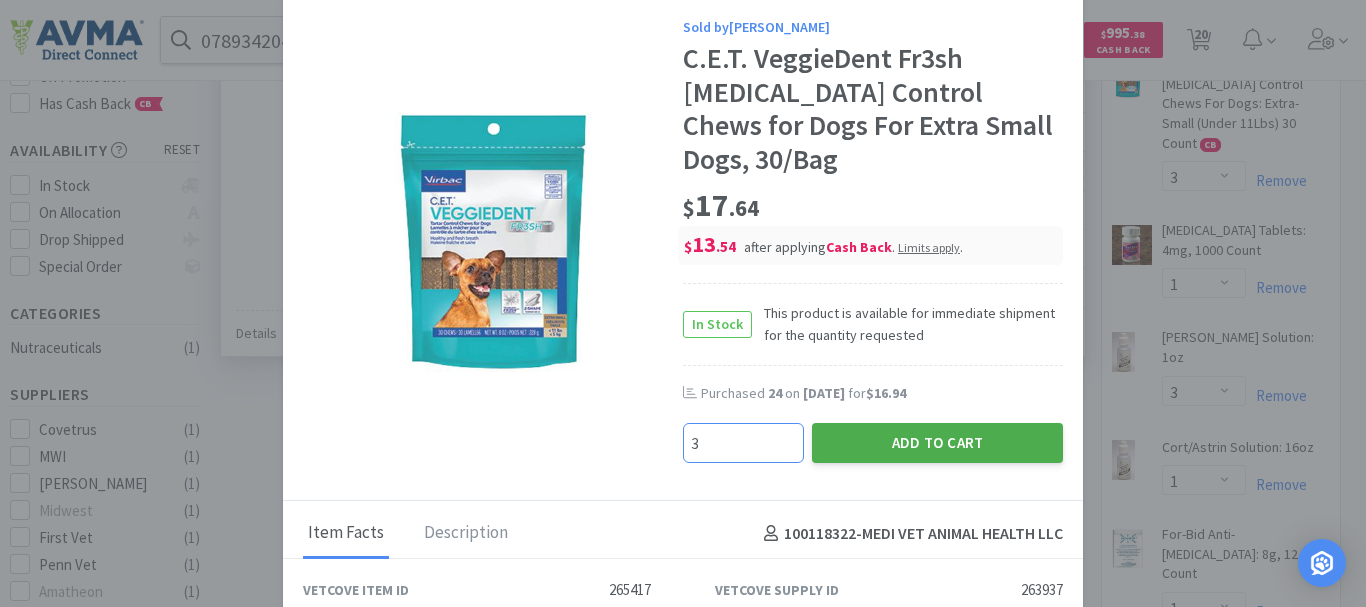 type on "3" 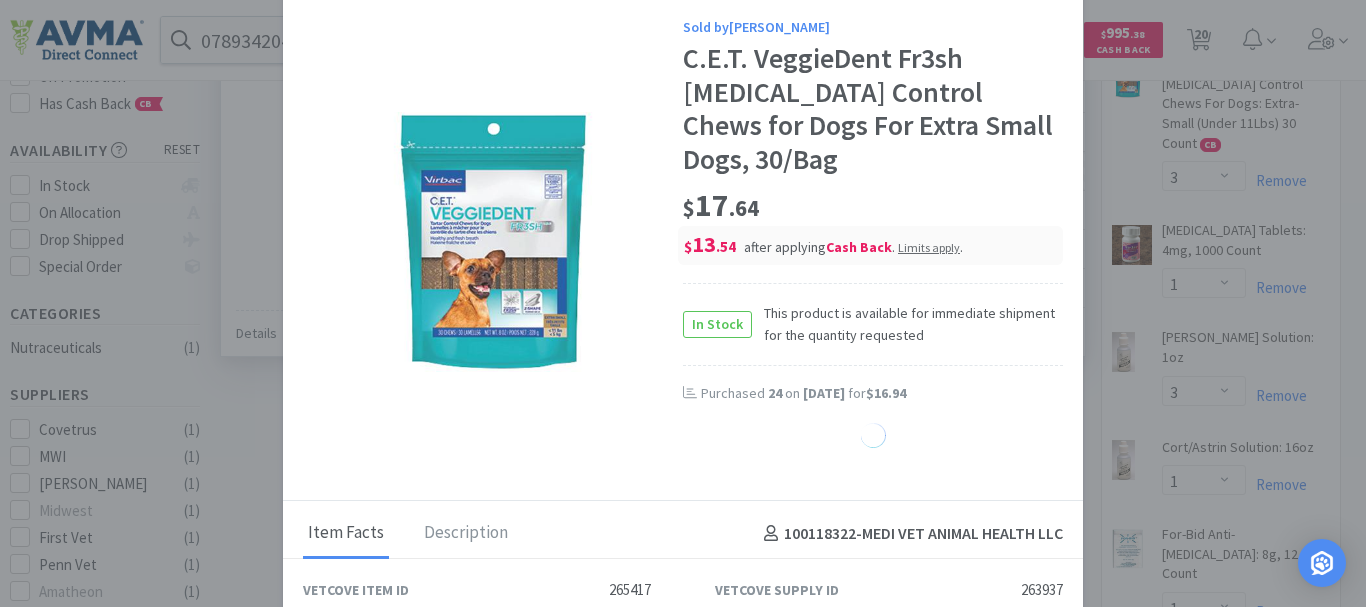 select on "3" 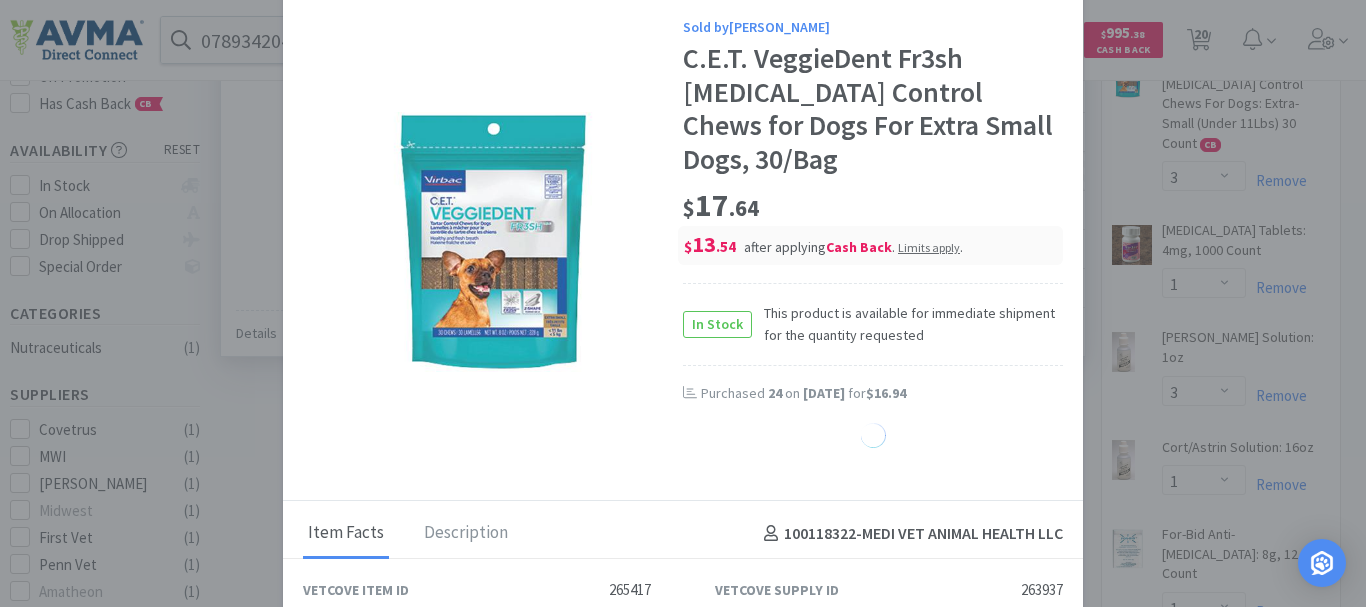 select on "9" 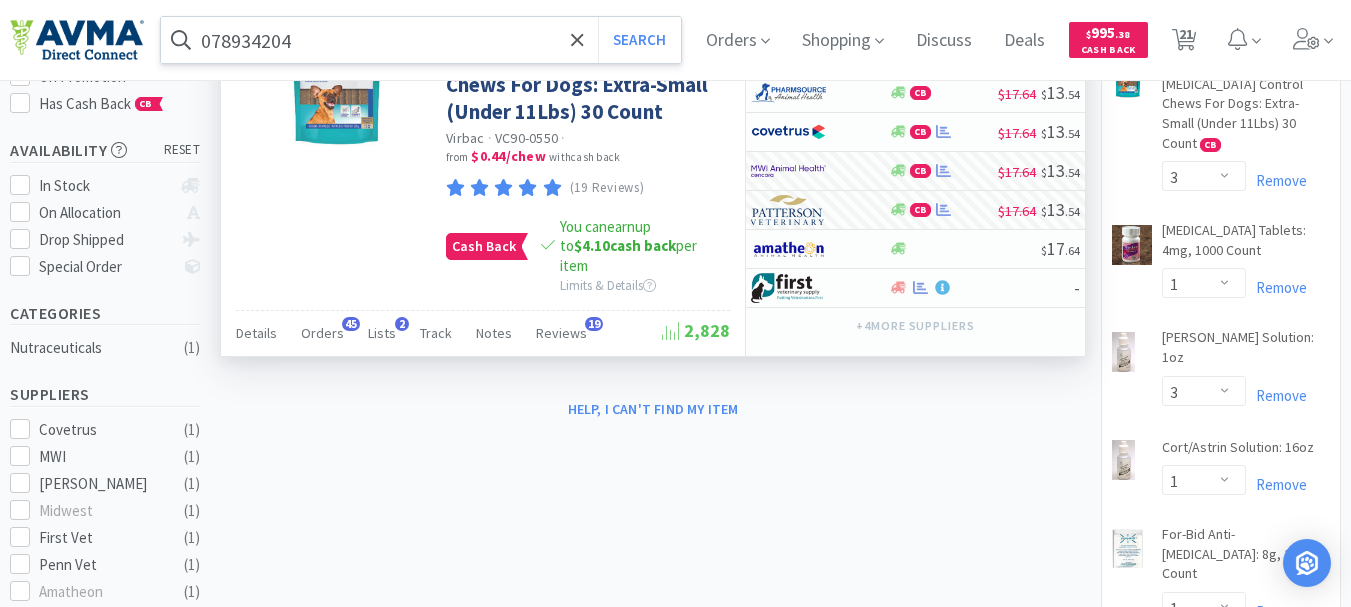 click on "078934204" at bounding box center [421, 40] 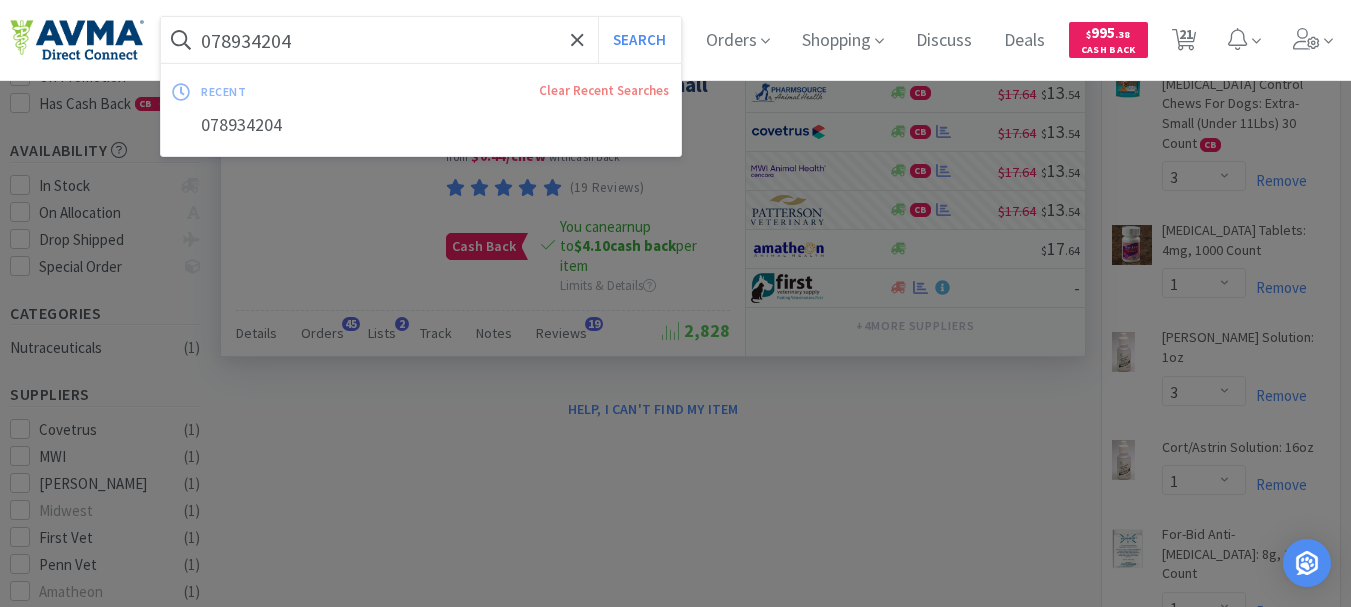 paste on "53755" 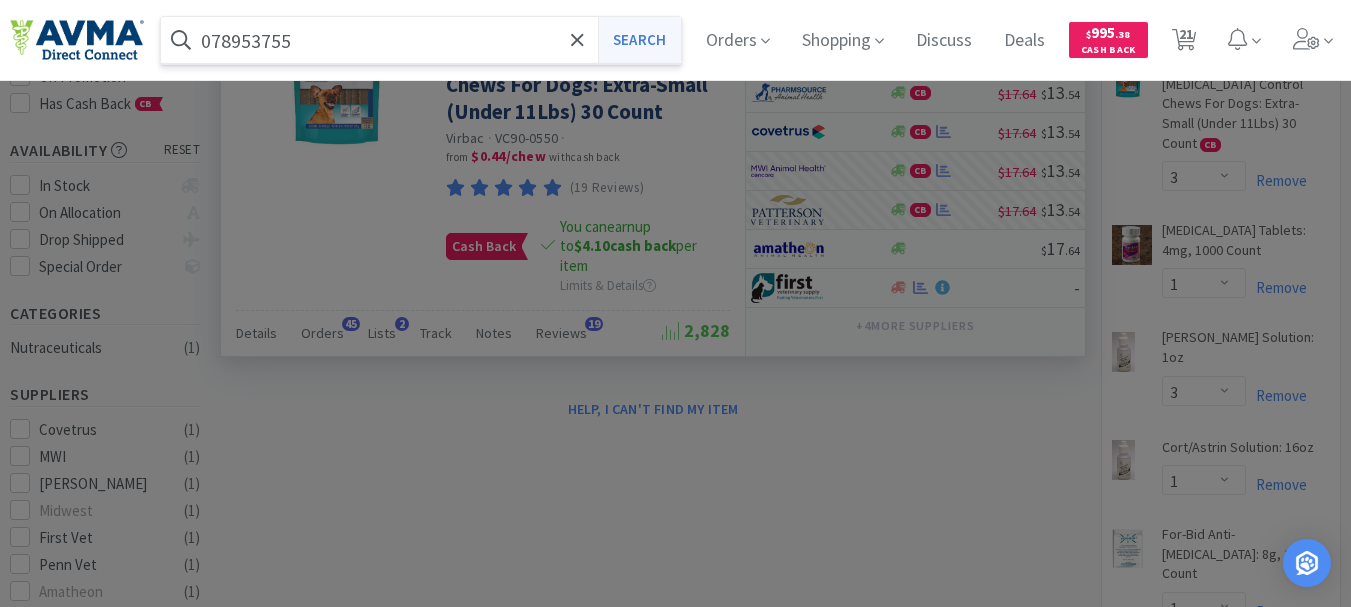 type on "078953755" 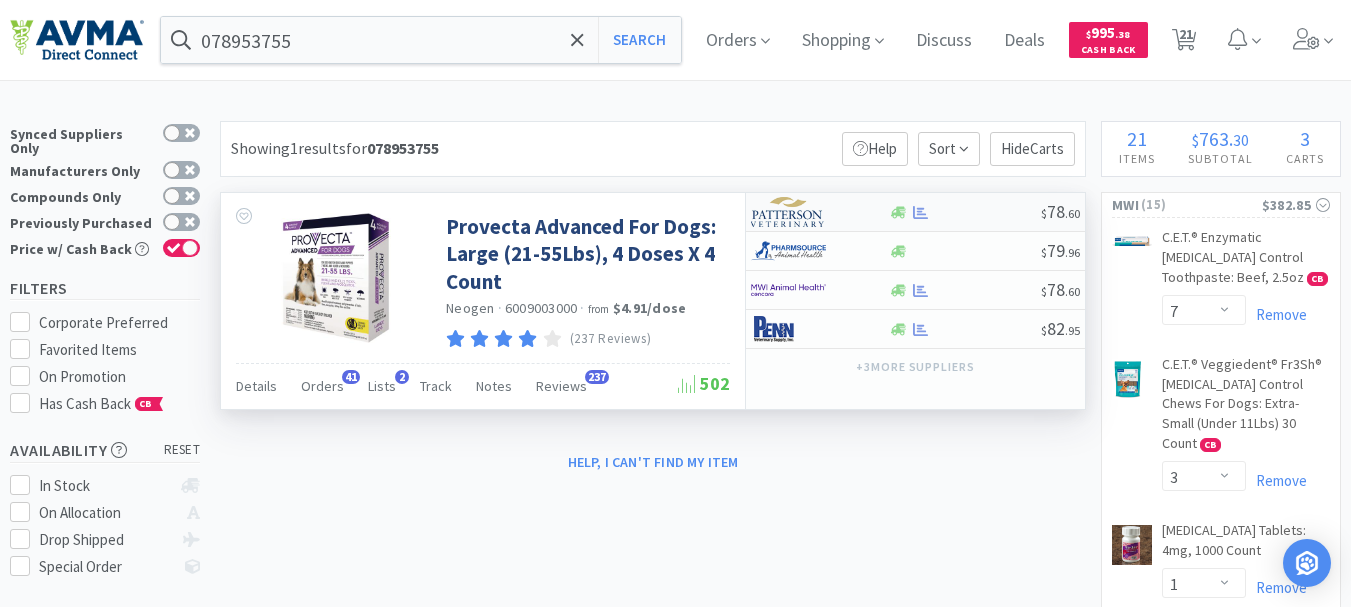 click at bounding box center [788, 212] 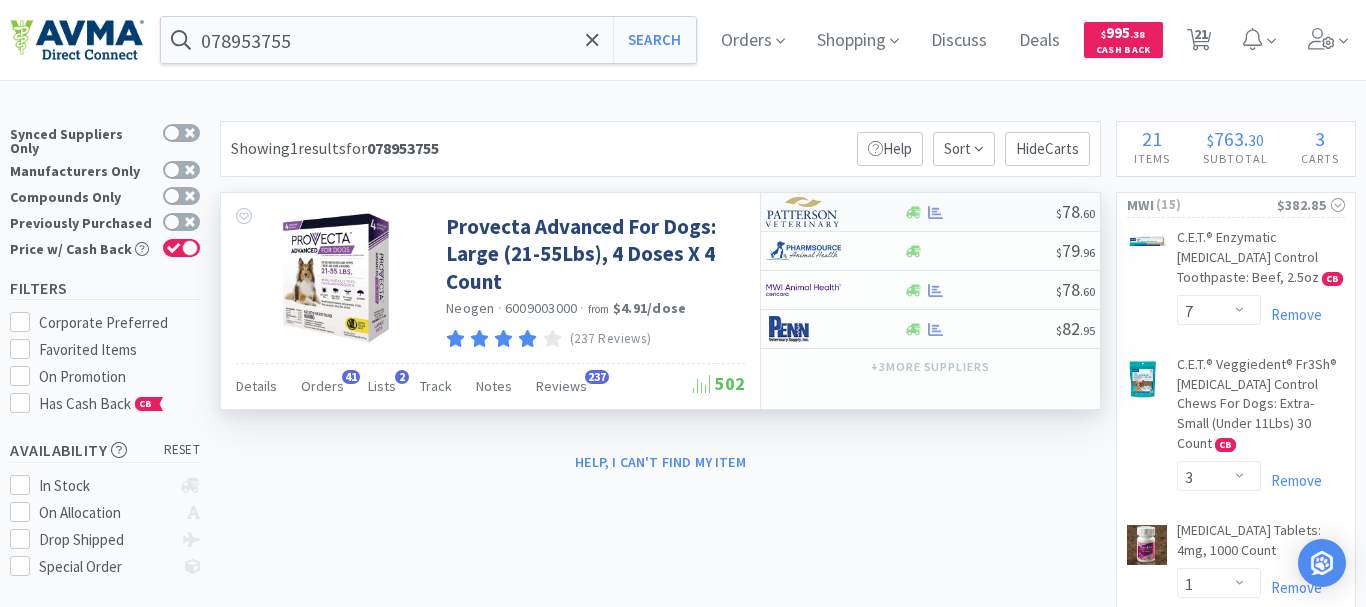 select on "1" 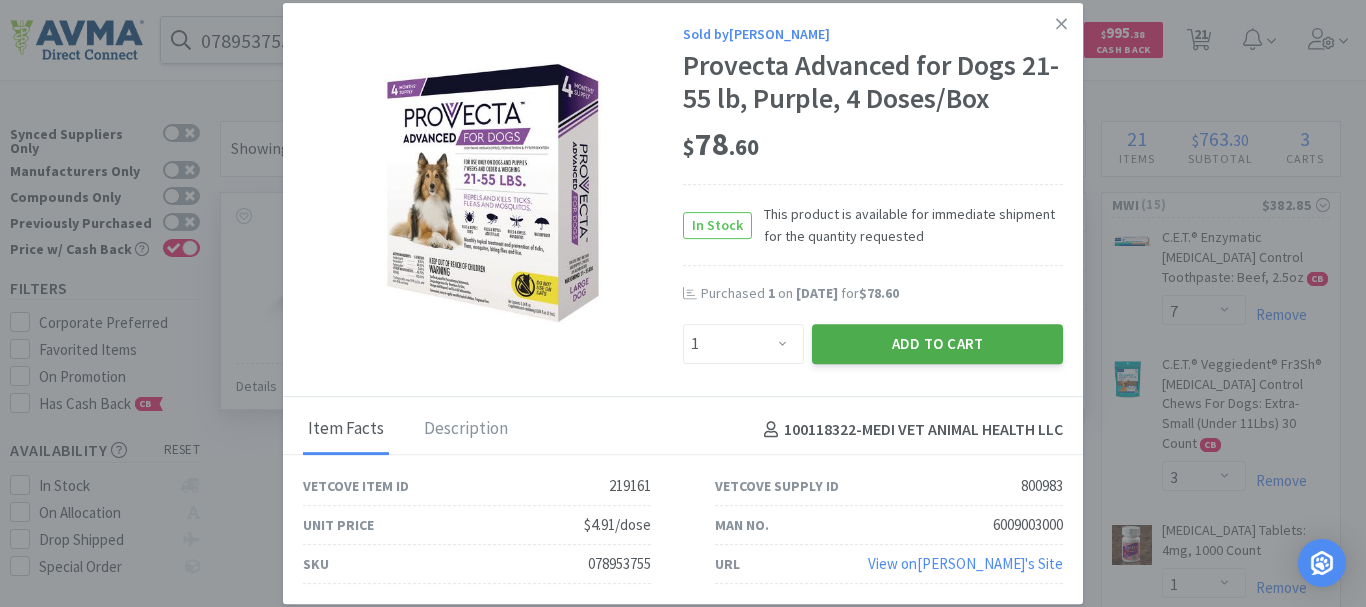 click on "Add to Cart" at bounding box center [937, 344] 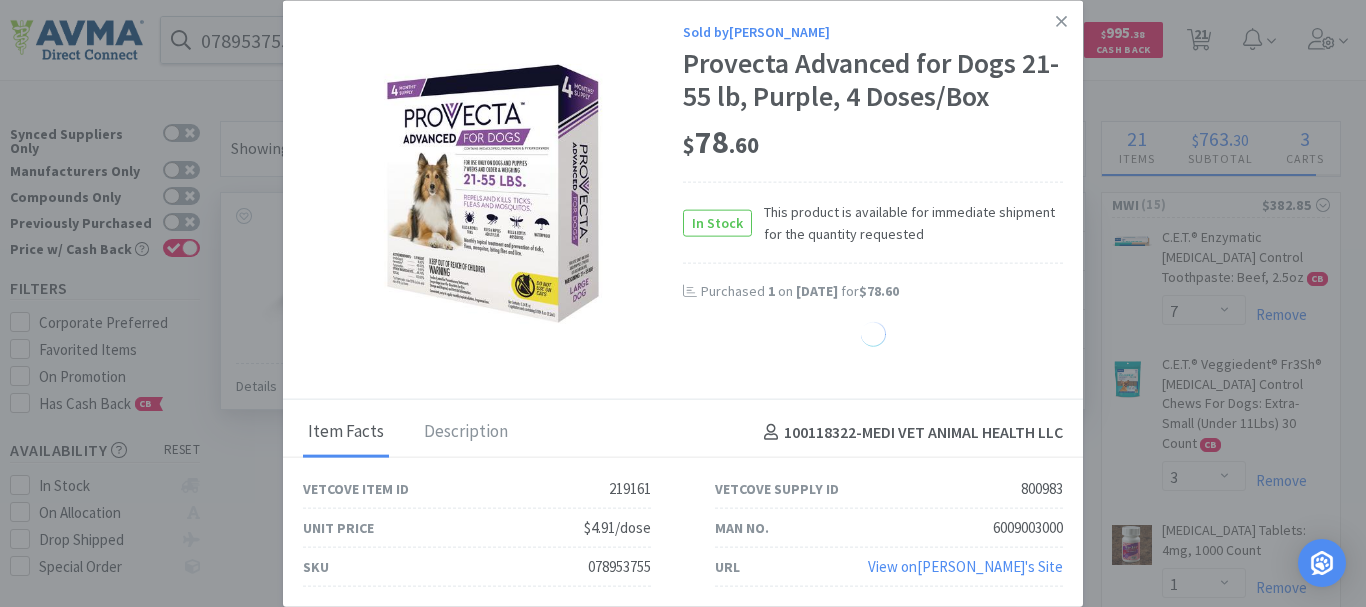 select on "1" 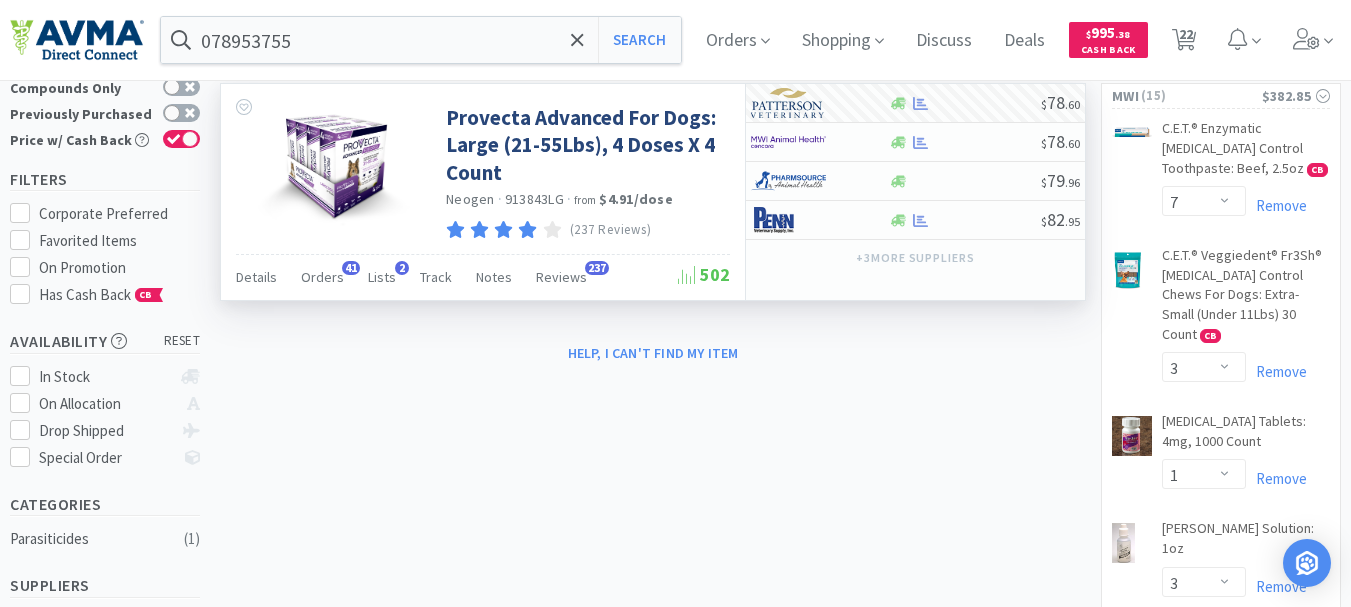 scroll, scrollTop: 0, scrollLeft: 0, axis: both 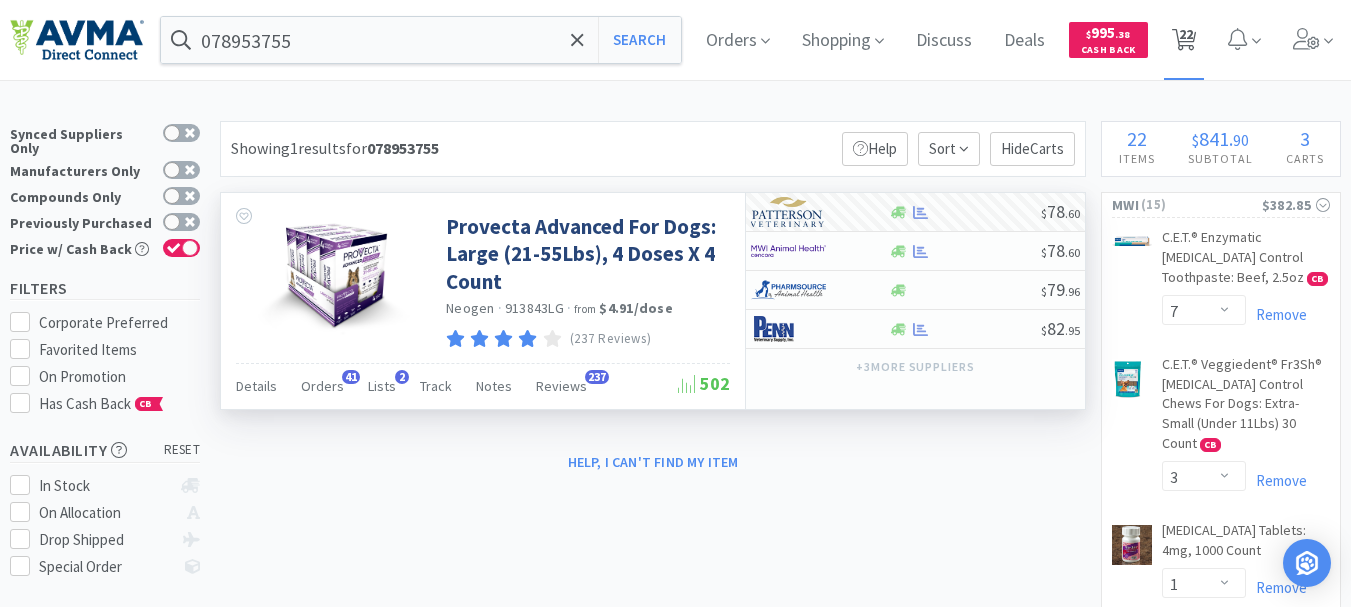 click on "22" at bounding box center [1186, 34] 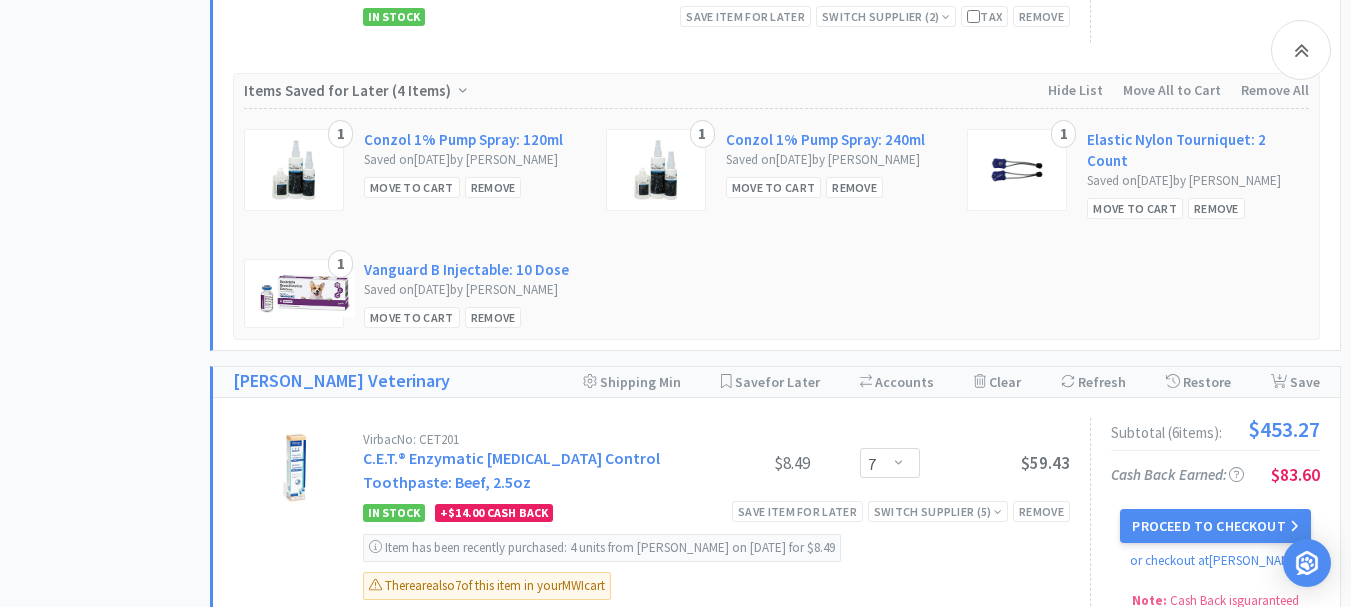 scroll, scrollTop: 3000, scrollLeft: 0, axis: vertical 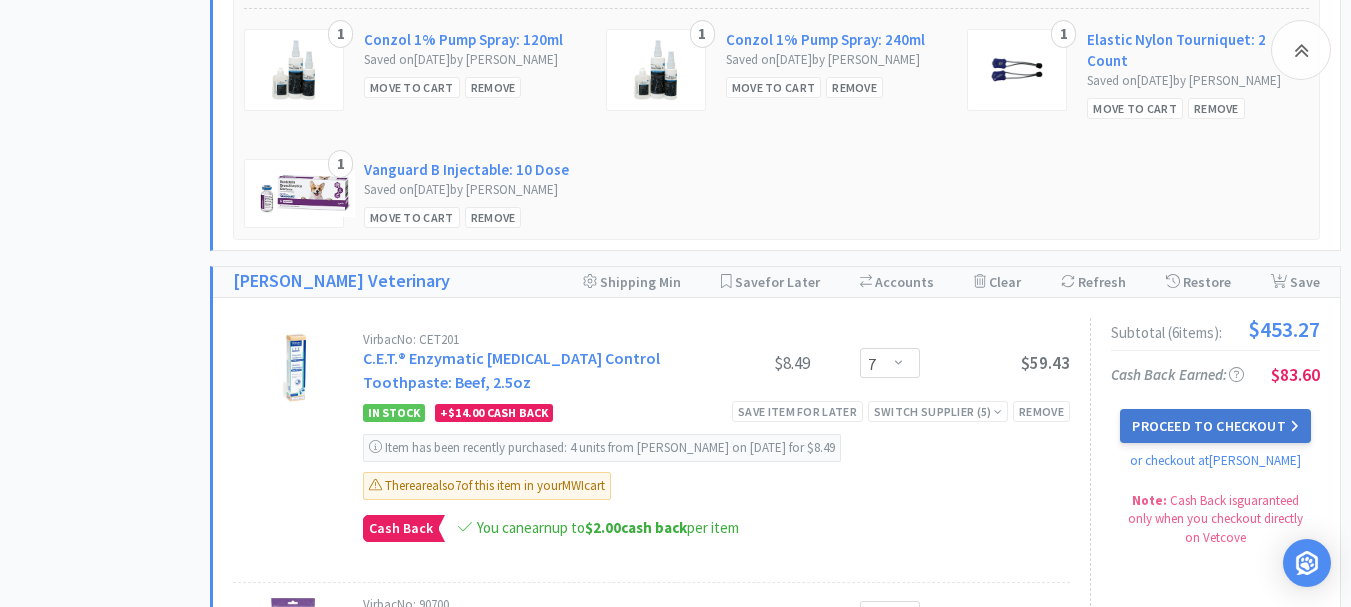 click on "Proceed to Checkout" at bounding box center [1215, 426] 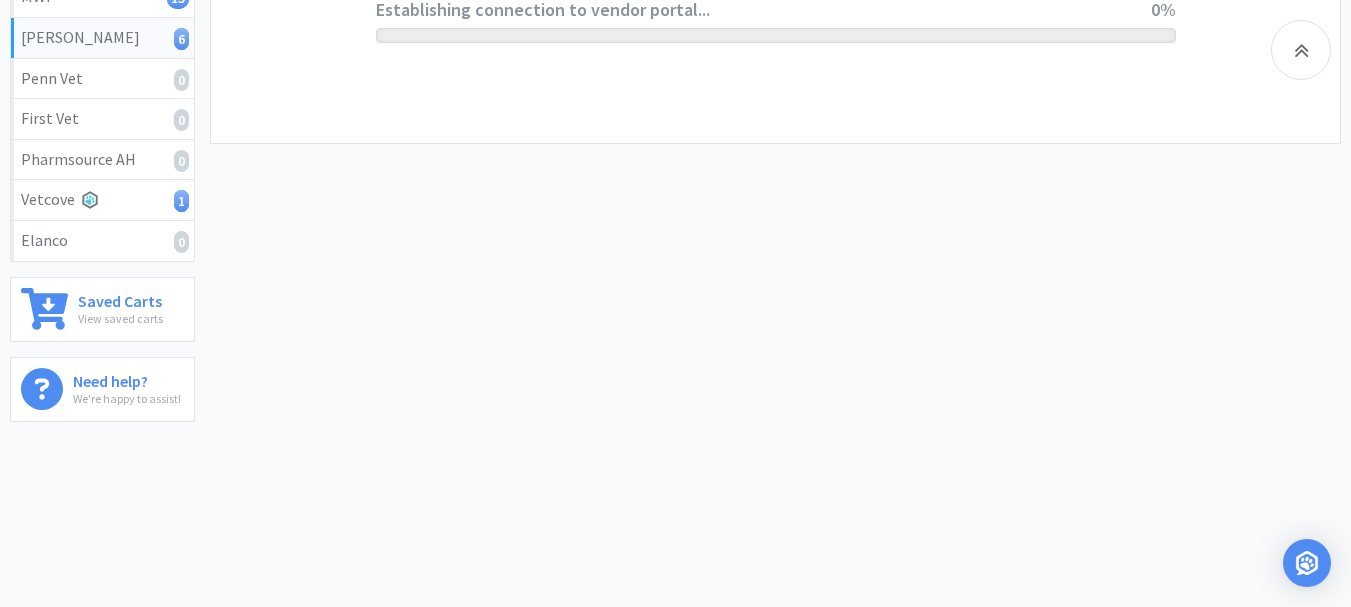 scroll, scrollTop: 448, scrollLeft: 0, axis: vertical 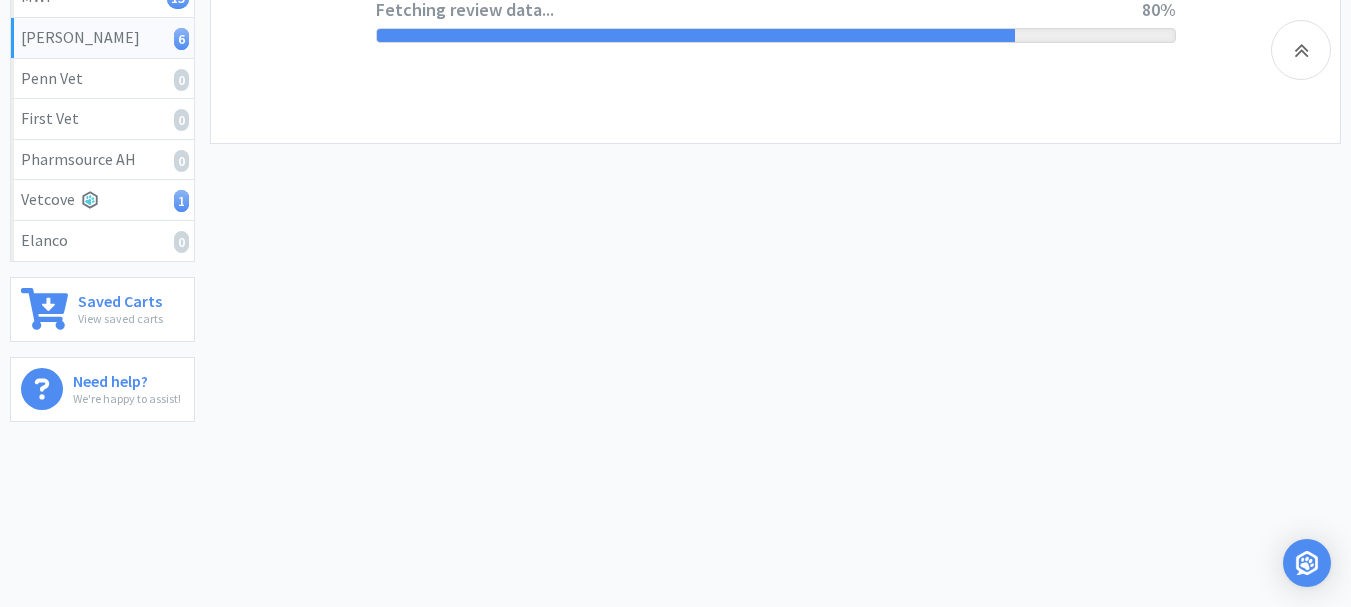 select on "1" 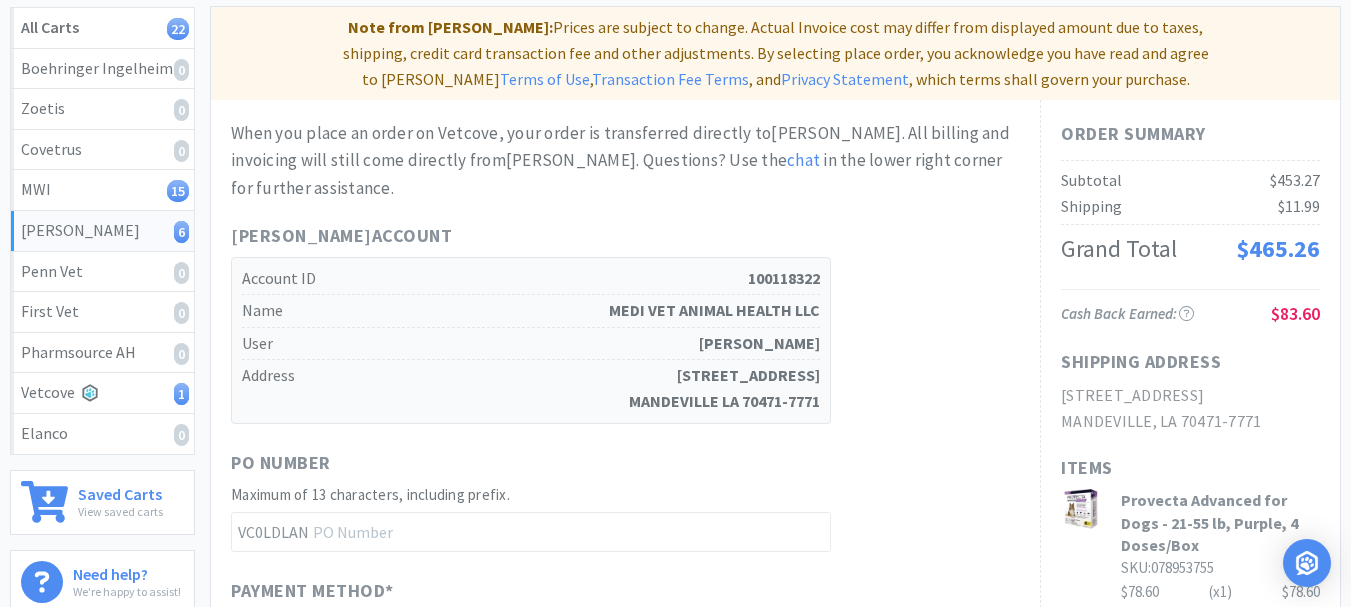 scroll, scrollTop: 300, scrollLeft: 0, axis: vertical 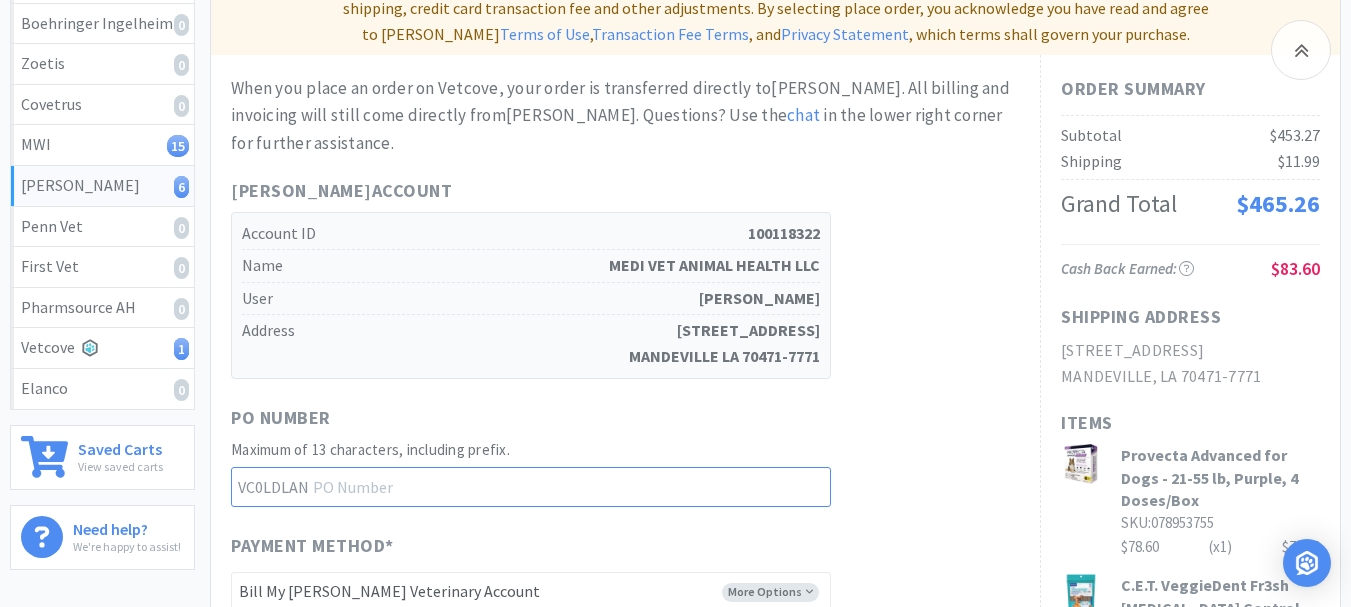 click at bounding box center (531, 487) 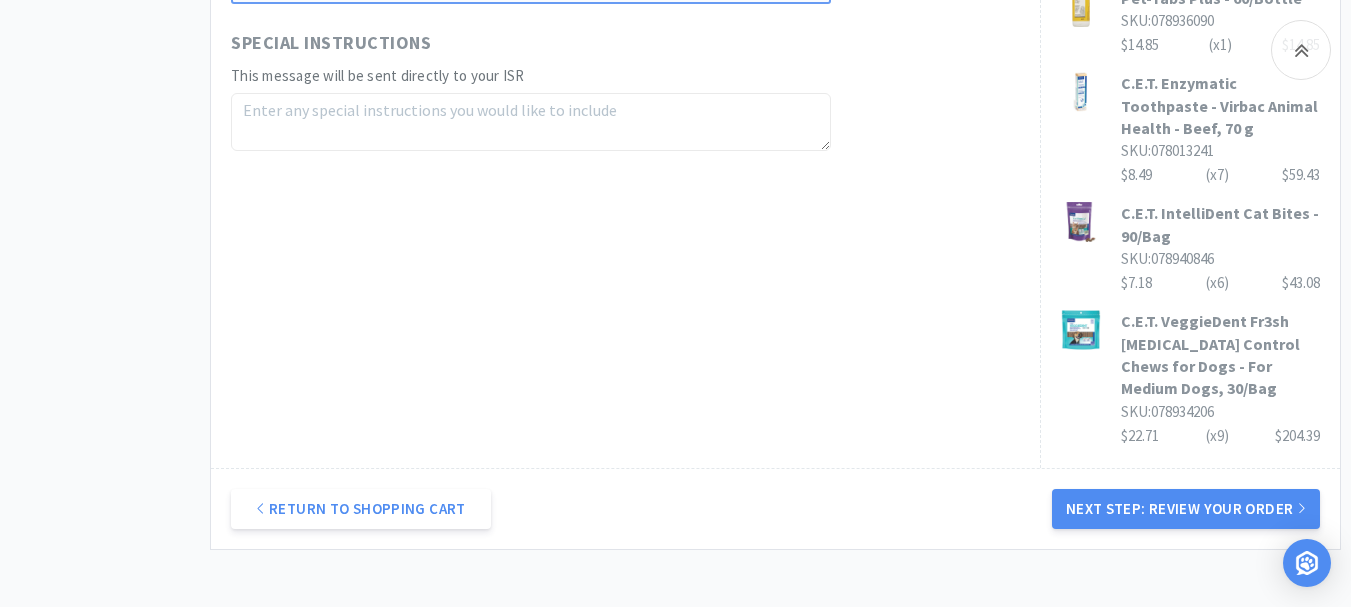 scroll, scrollTop: 1188, scrollLeft: 0, axis: vertical 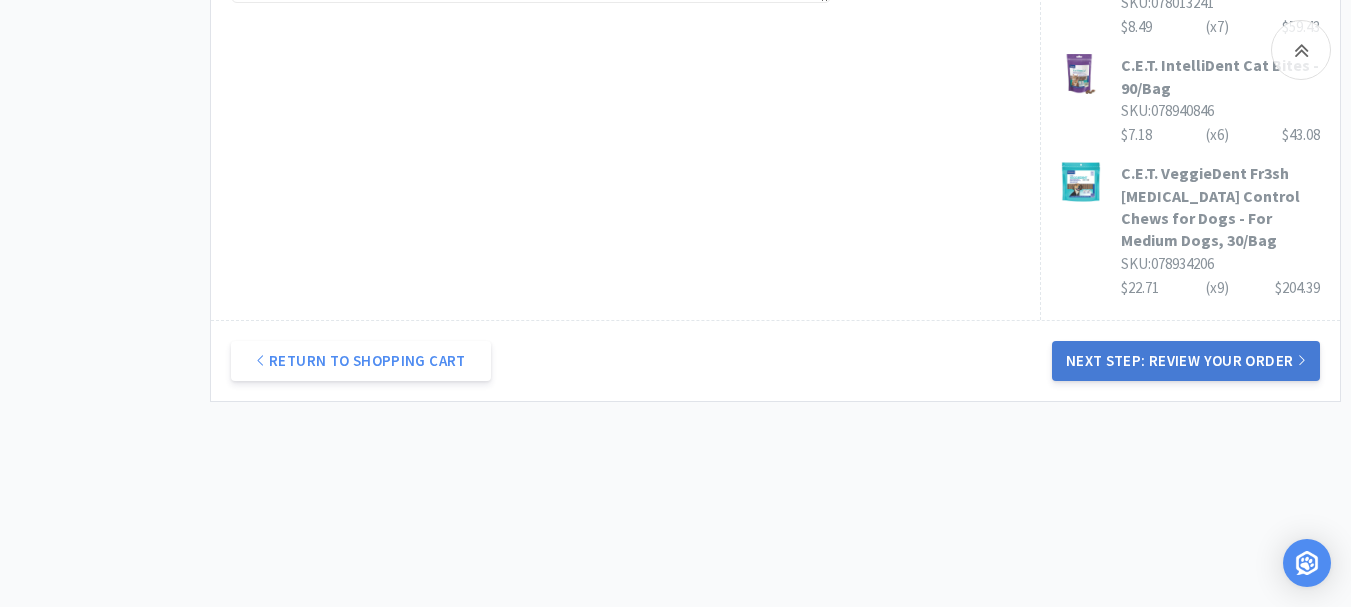 type on "52097" 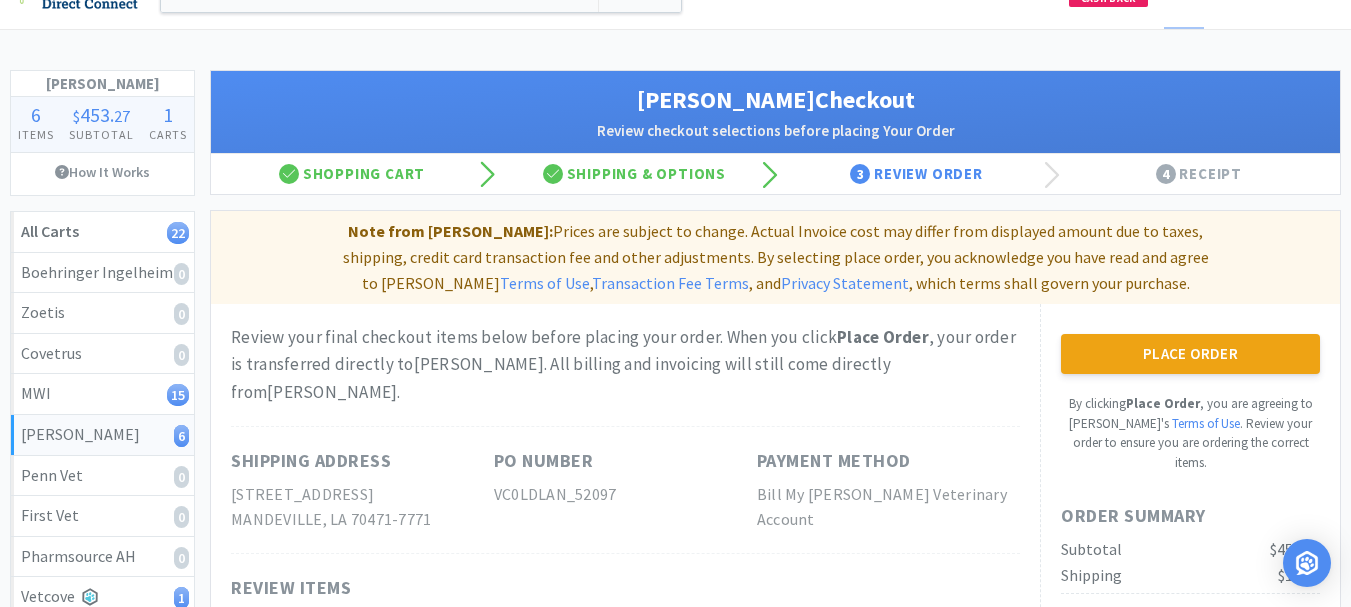 scroll, scrollTop: 100, scrollLeft: 0, axis: vertical 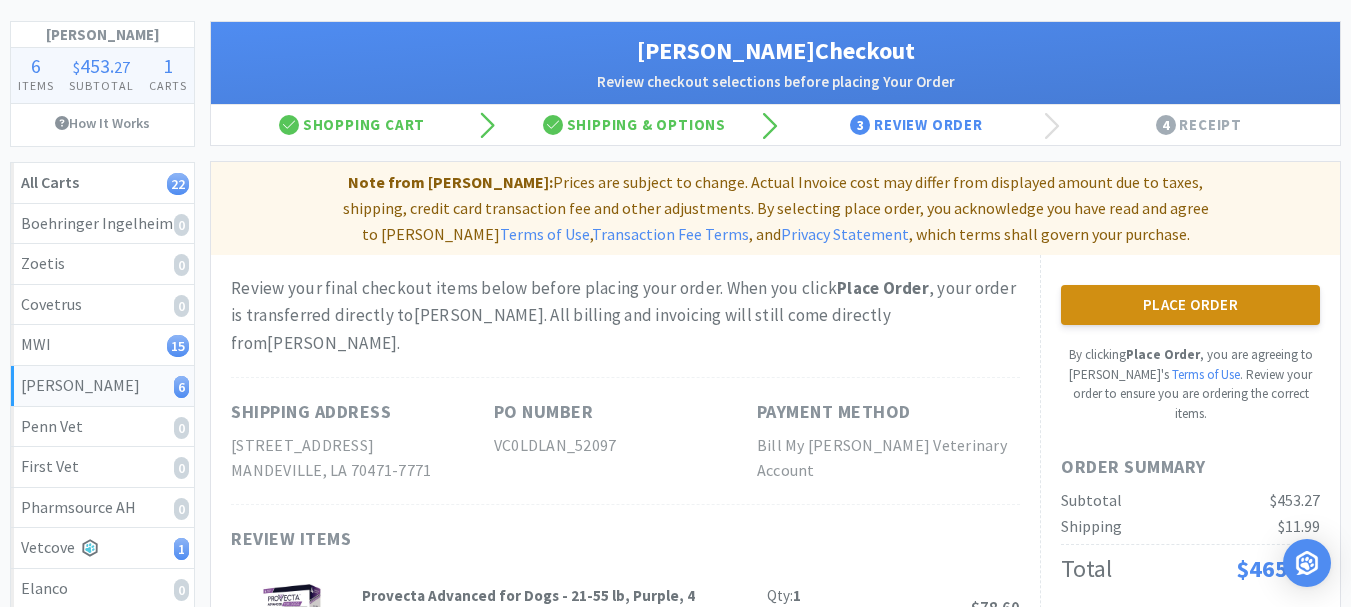 click on "Place Order" at bounding box center [1190, 305] 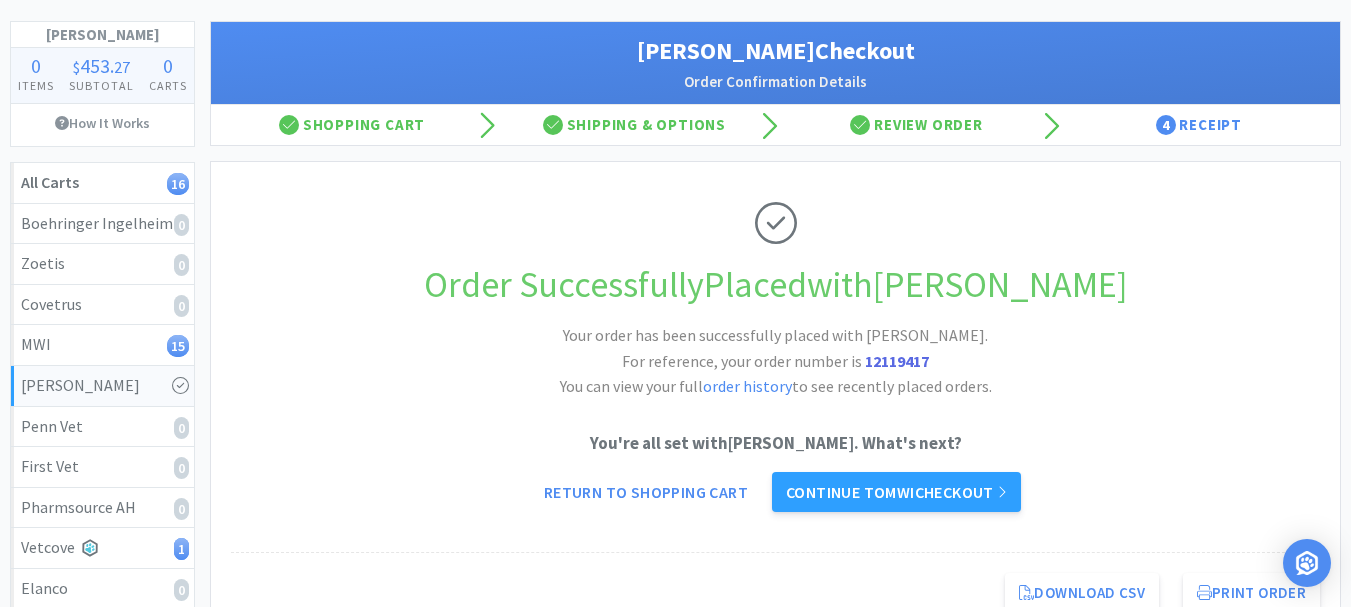 click on "12119417" at bounding box center [897, 361] 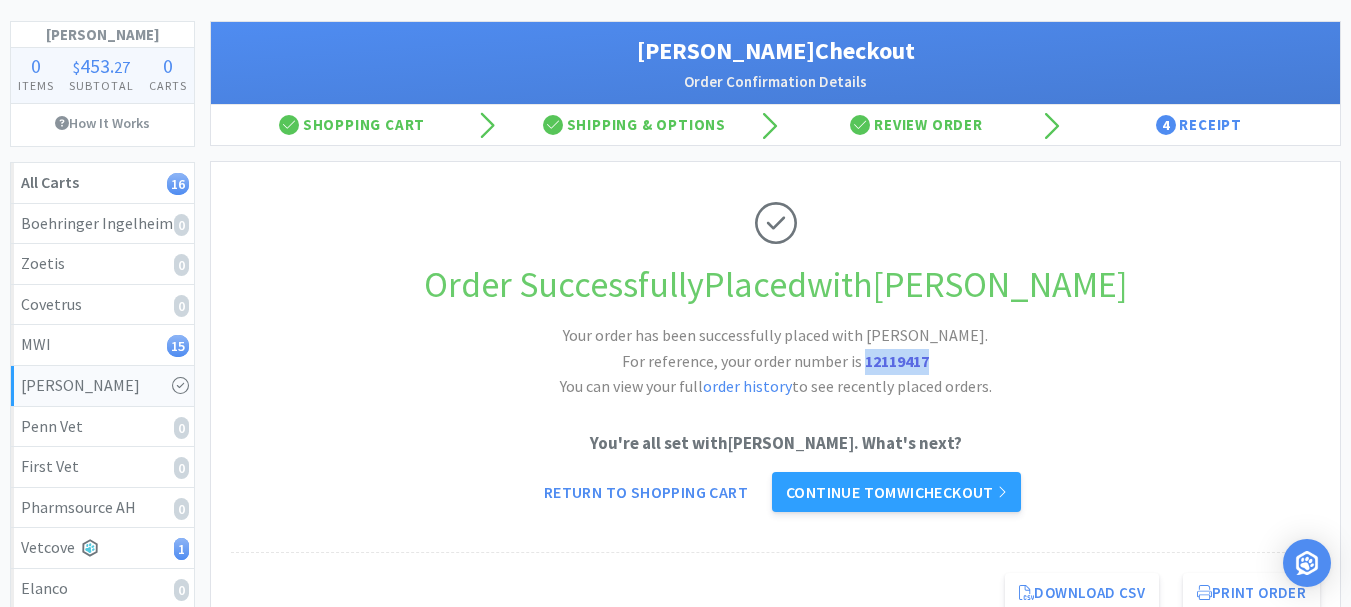 click on "12119417" at bounding box center [897, 361] 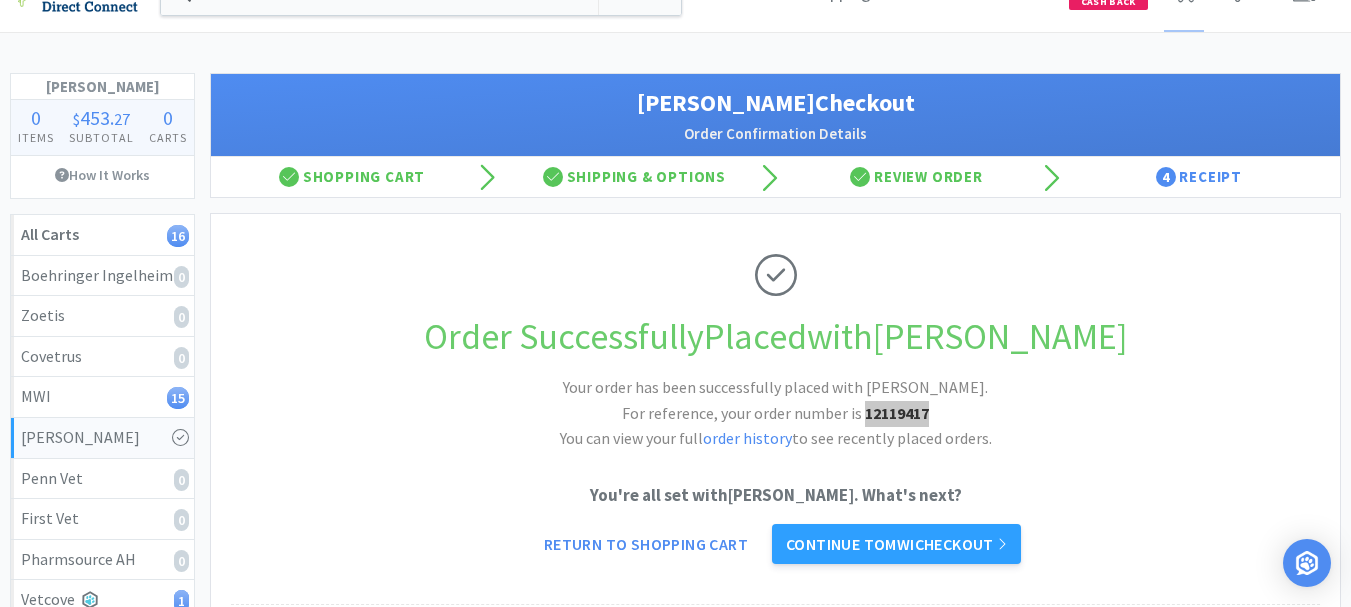 scroll, scrollTop: 0, scrollLeft: 0, axis: both 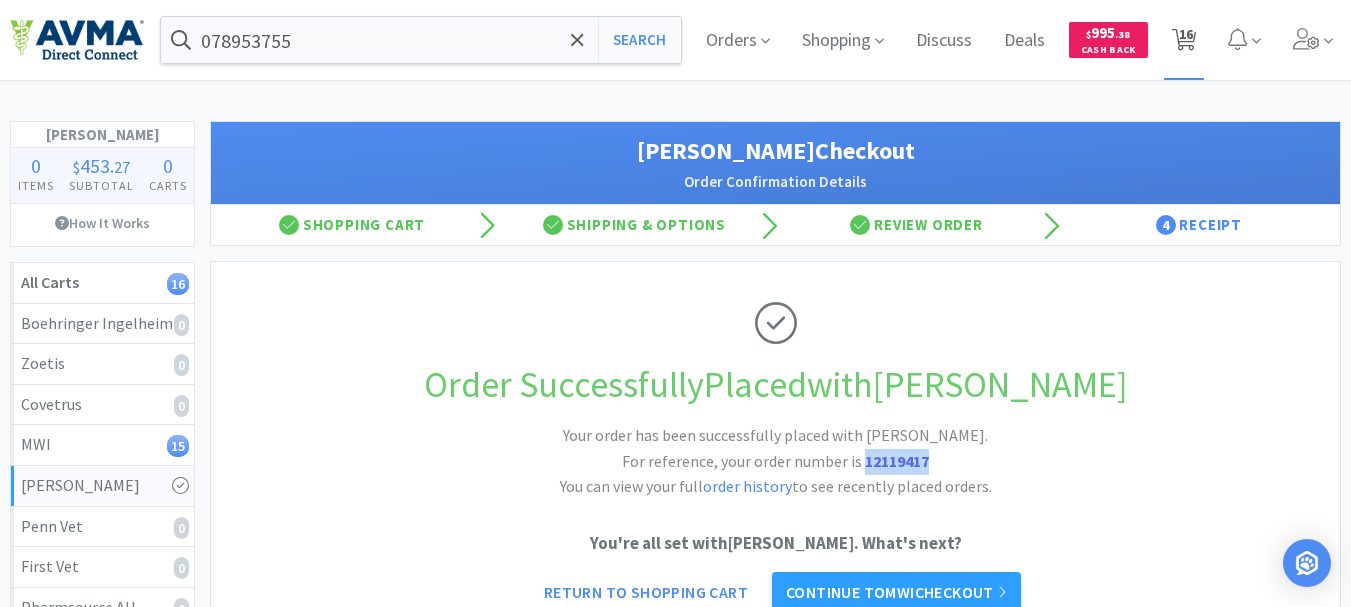 click on "16" at bounding box center (1186, 34) 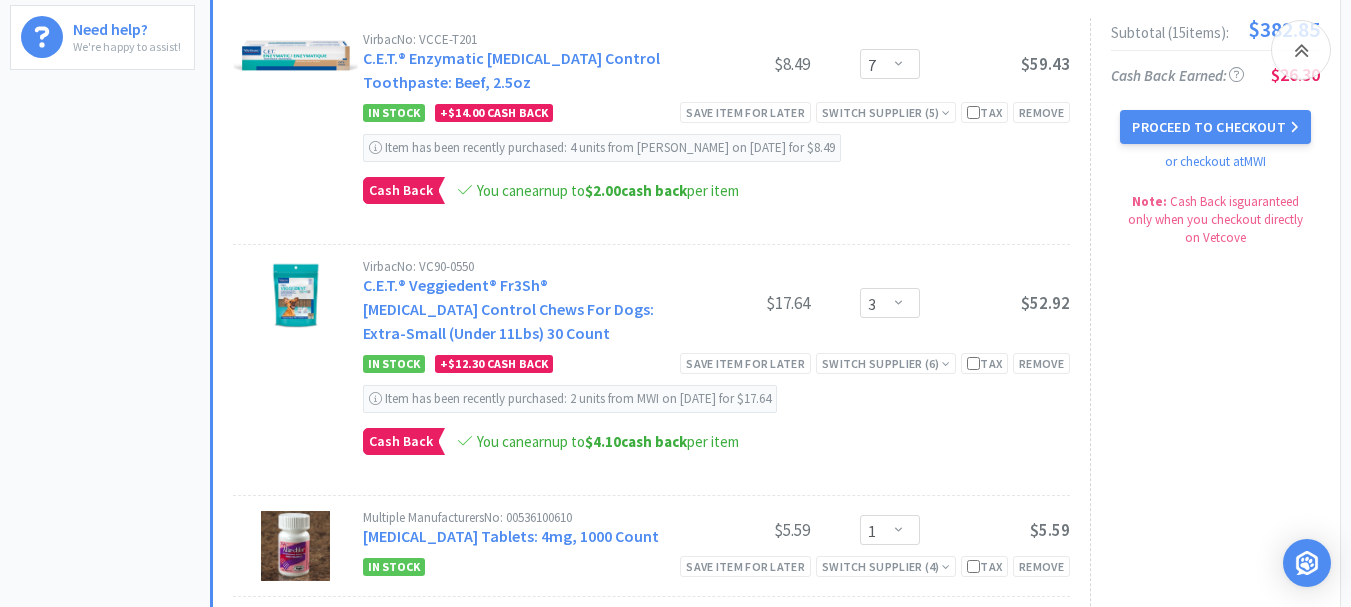 scroll, scrollTop: 700, scrollLeft: 0, axis: vertical 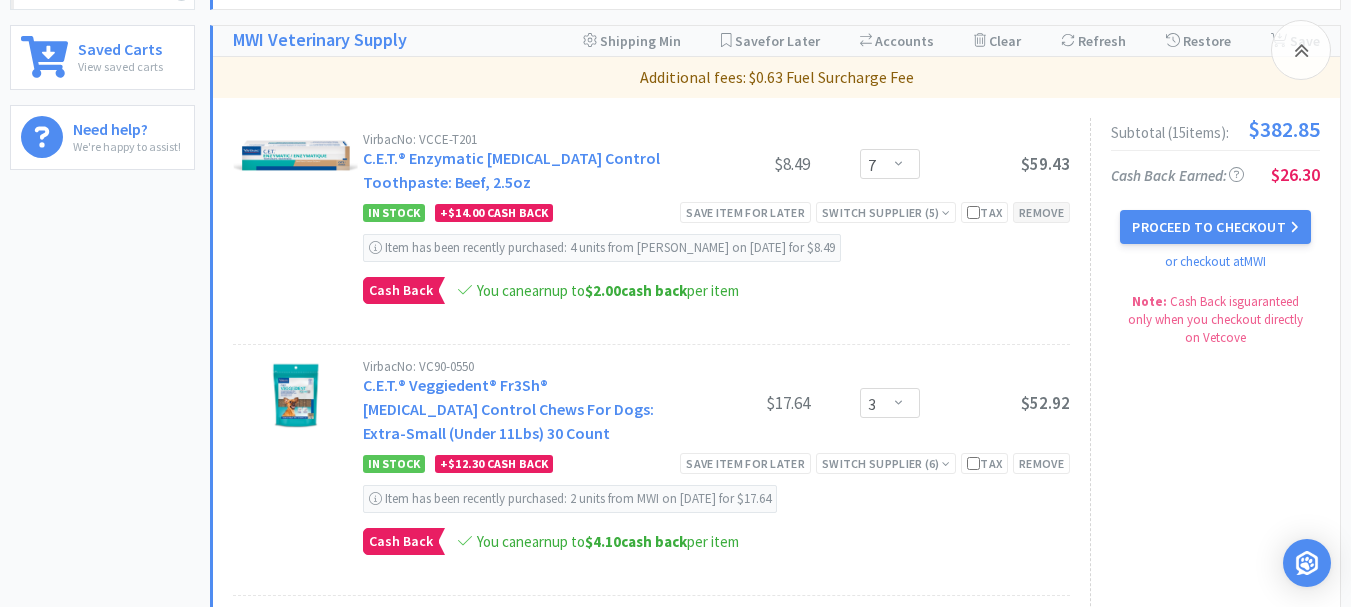 click on "Remove" at bounding box center (1041, 212) 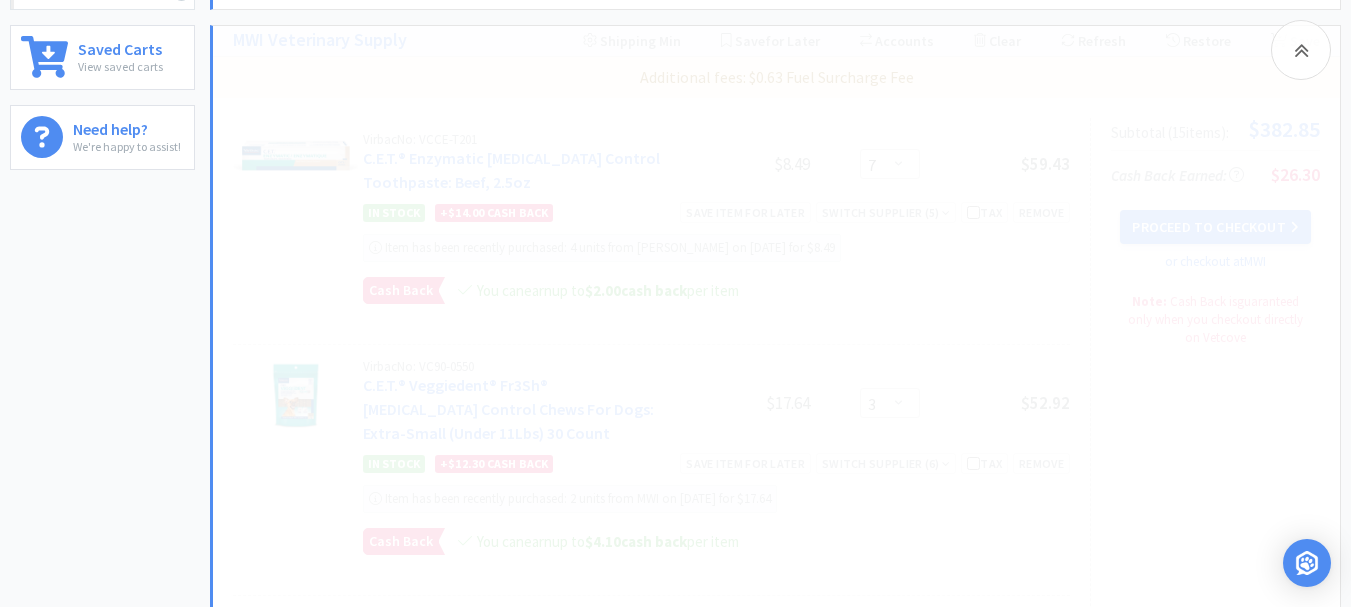select on "3" 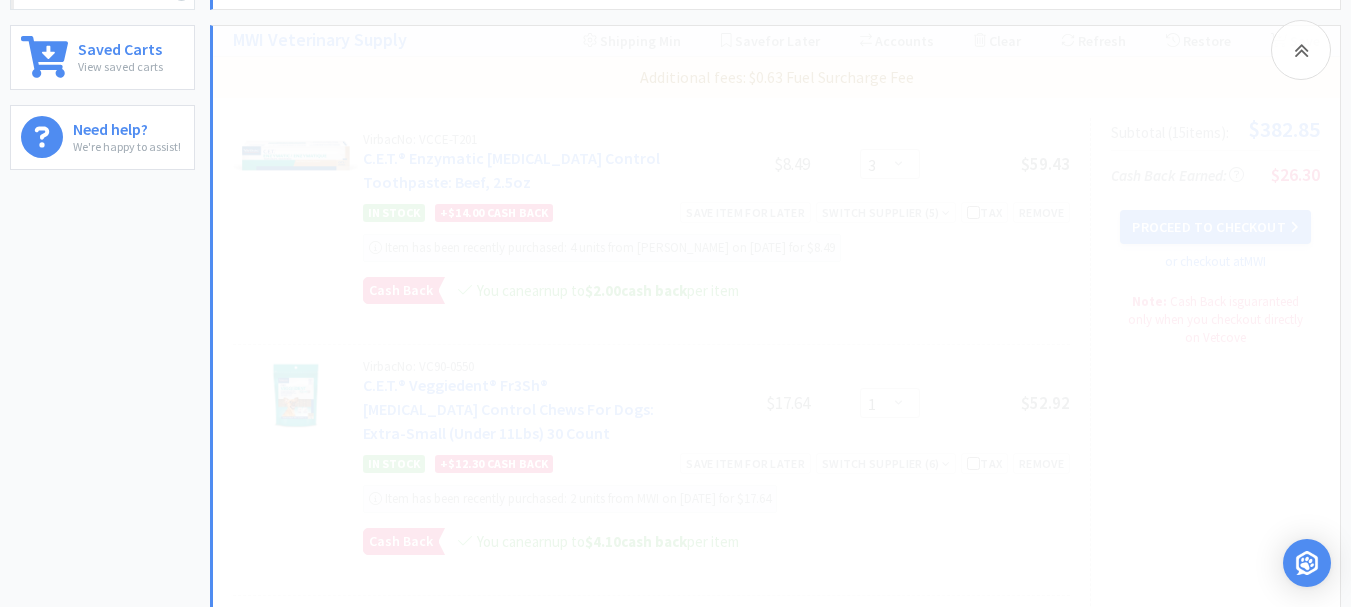 select on "1" 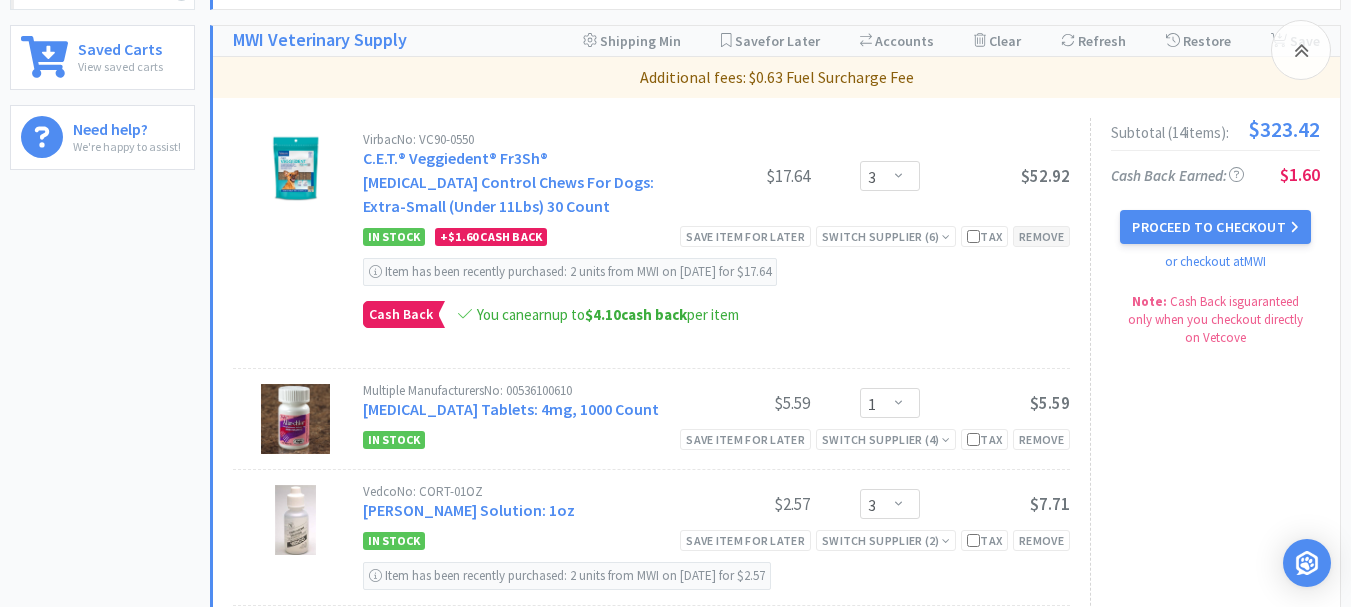 click on "Remove" at bounding box center (1041, 236) 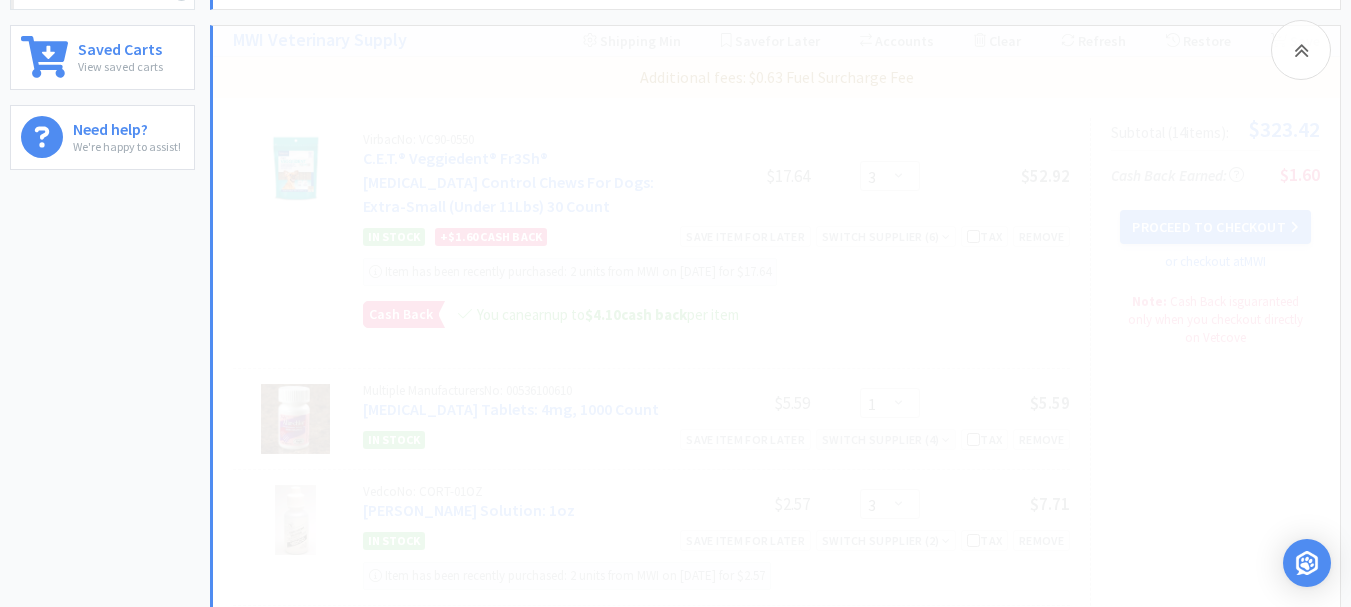 select on "1" 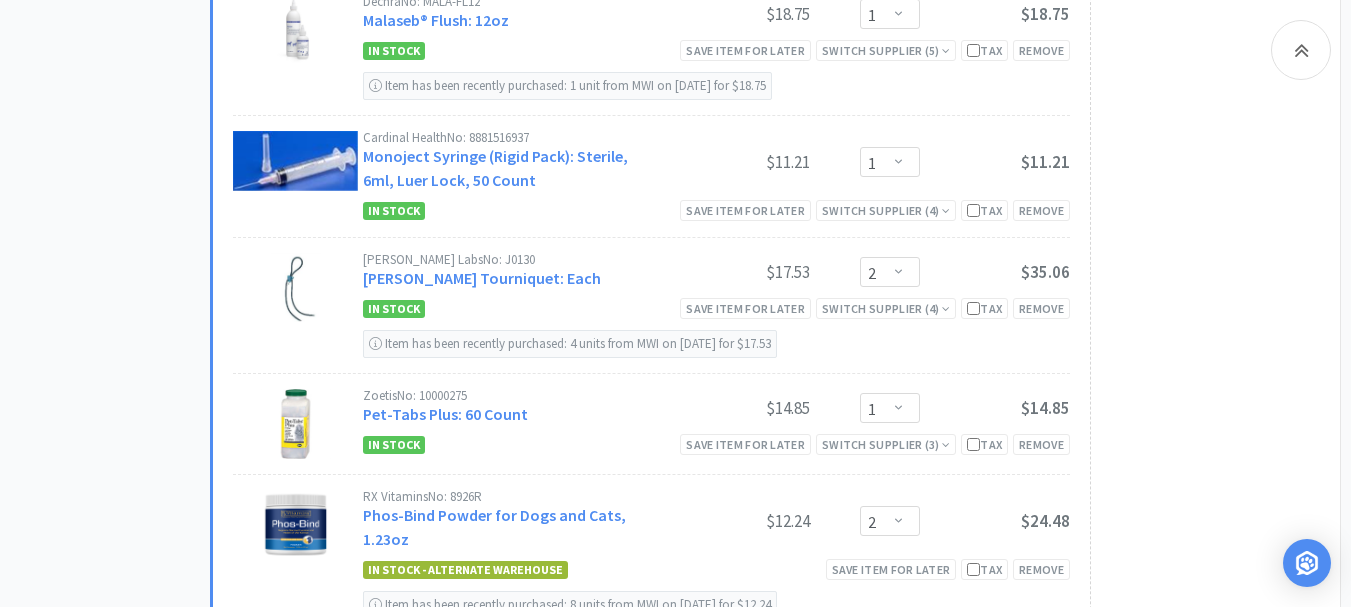 scroll, scrollTop: 1600, scrollLeft: 0, axis: vertical 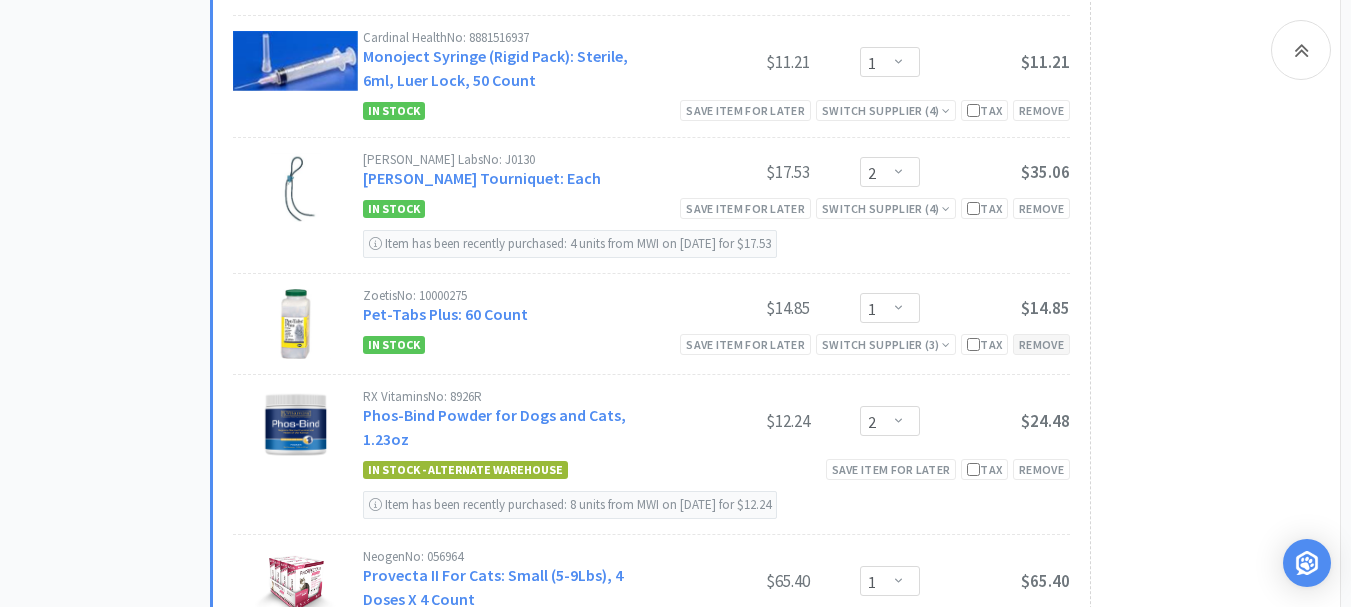 click on "Remove" at bounding box center (1041, 344) 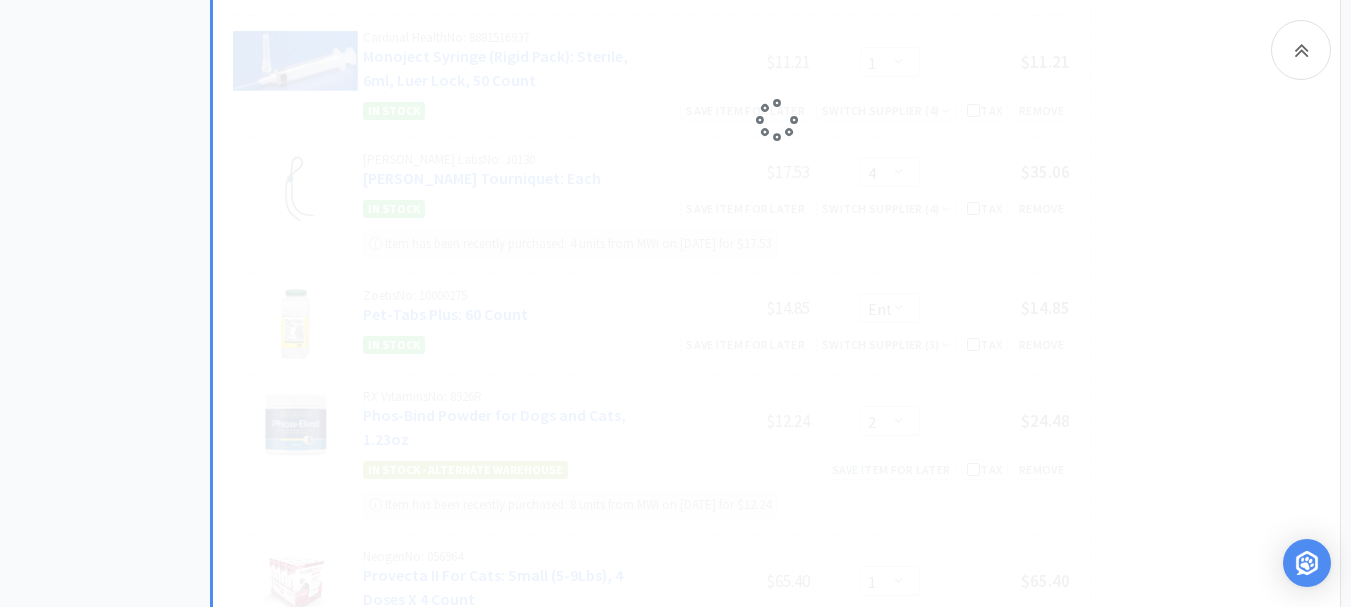 select on "2" 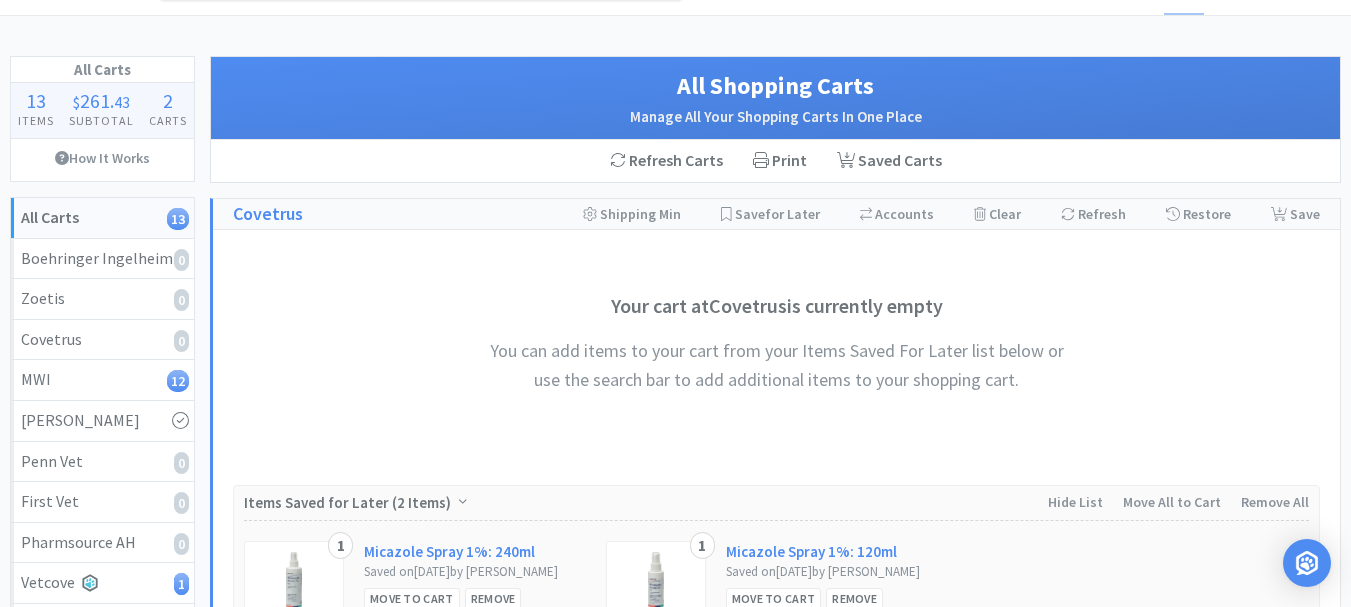 scroll, scrollTop: 0, scrollLeft: 0, axis: both 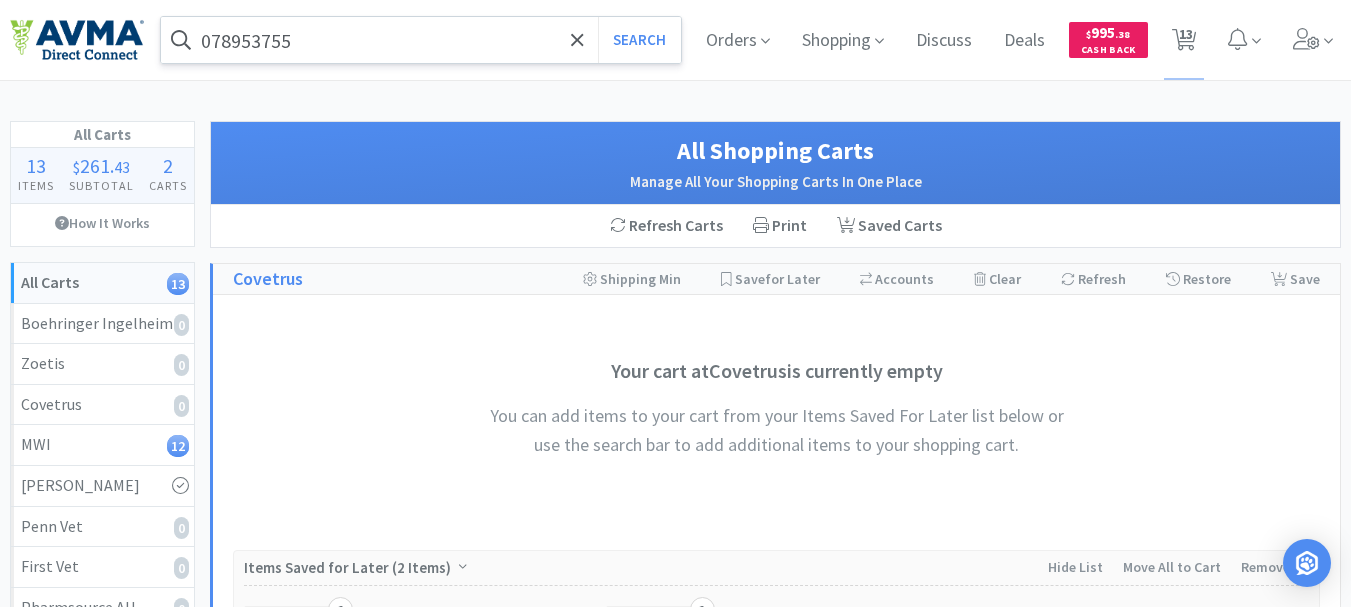 click on "078953755" at bounding box center (421, 40) 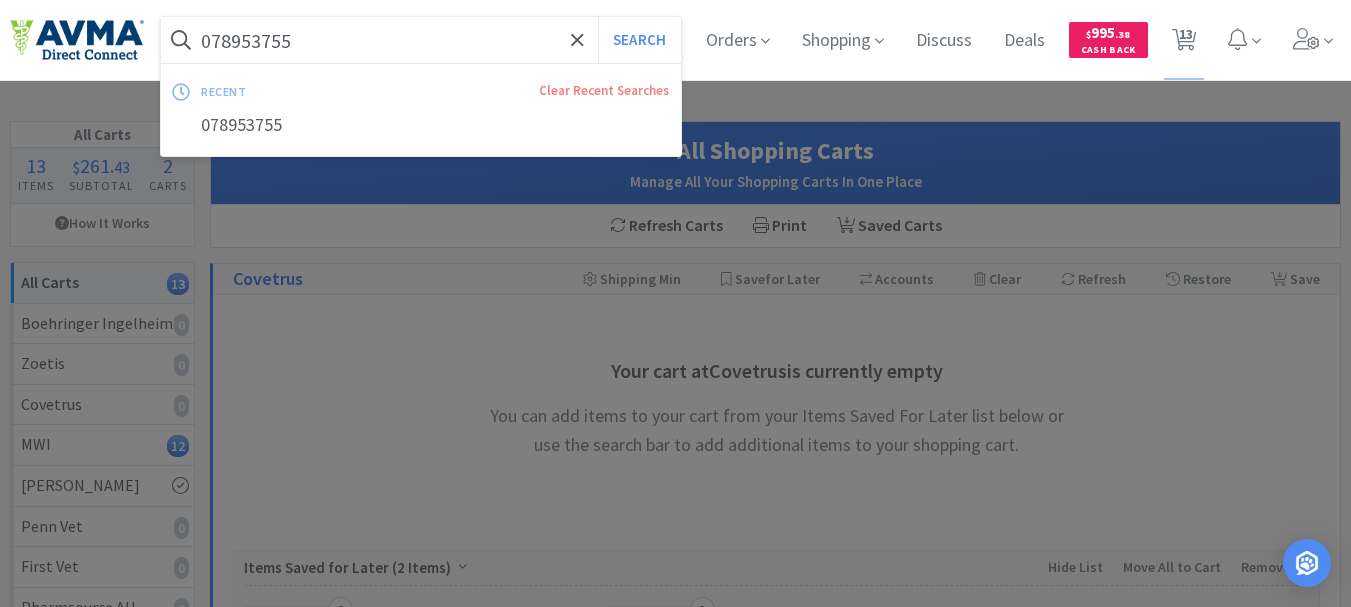 paste on "124134" 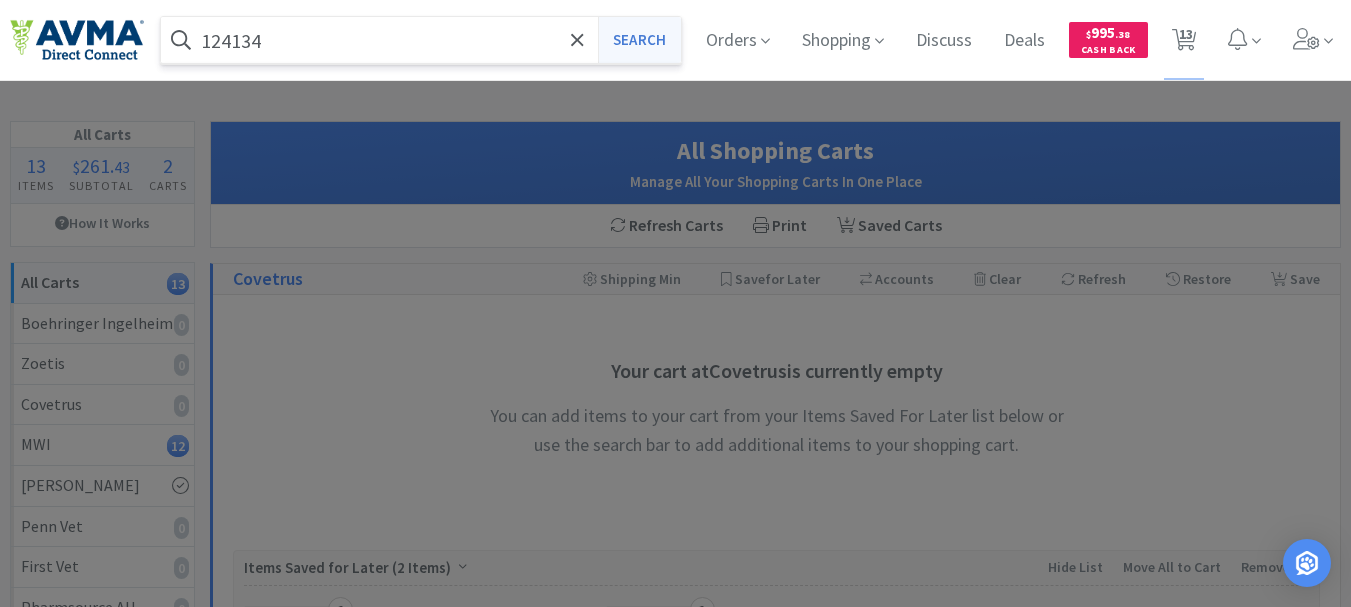 type on "124134" 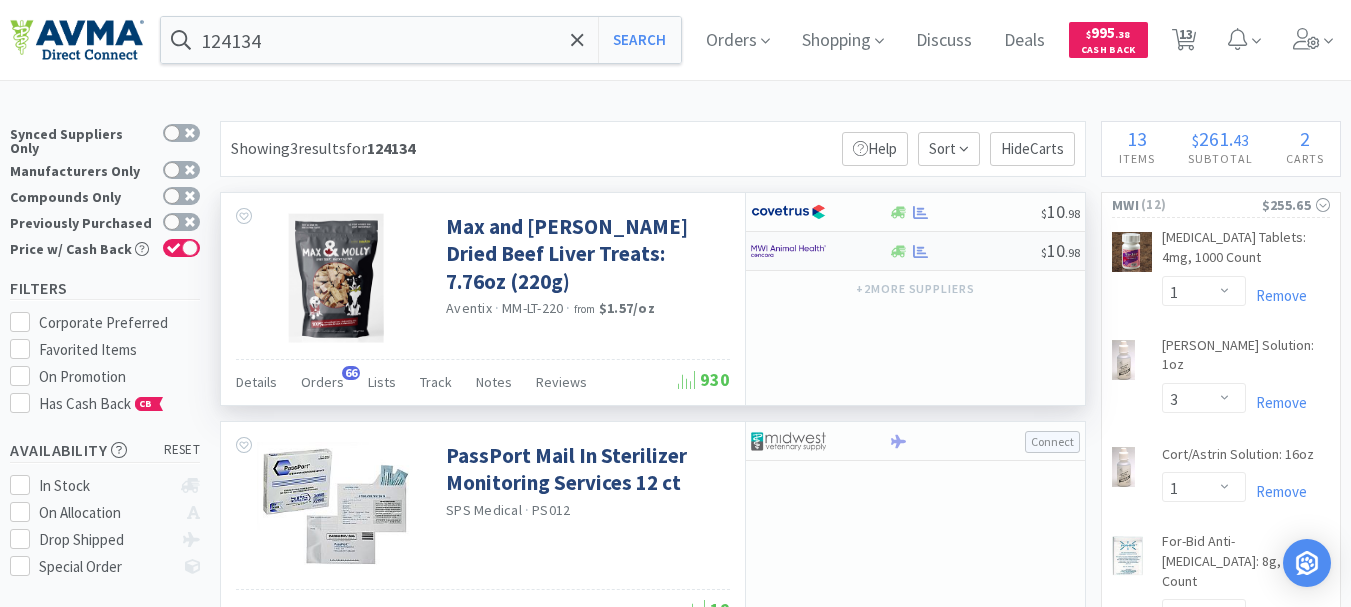 click at bounding box center [788, 251] 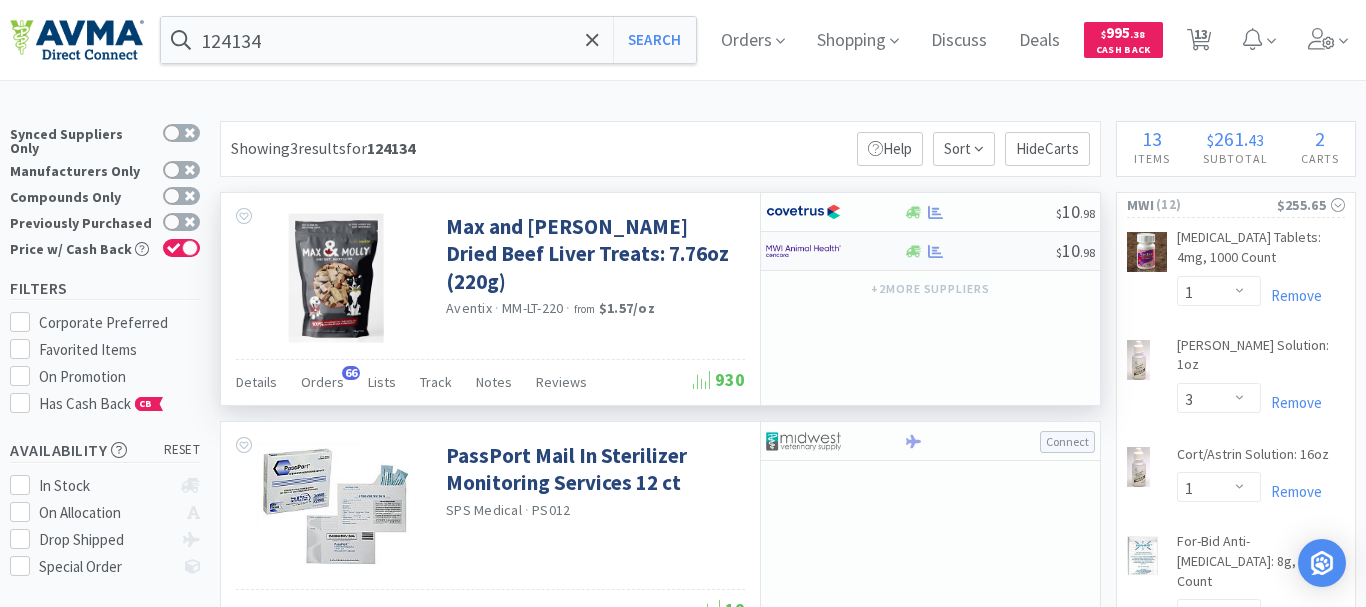 select on "1" 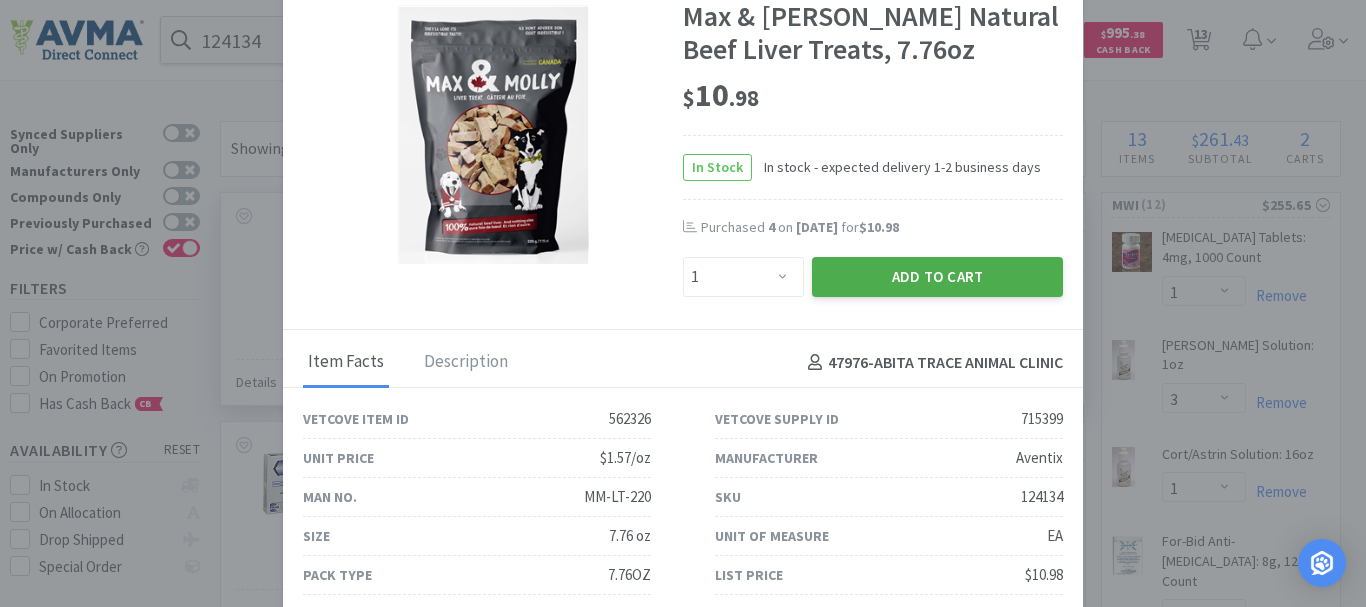 click on "Add to Cart" at bounding box center (937, 277) 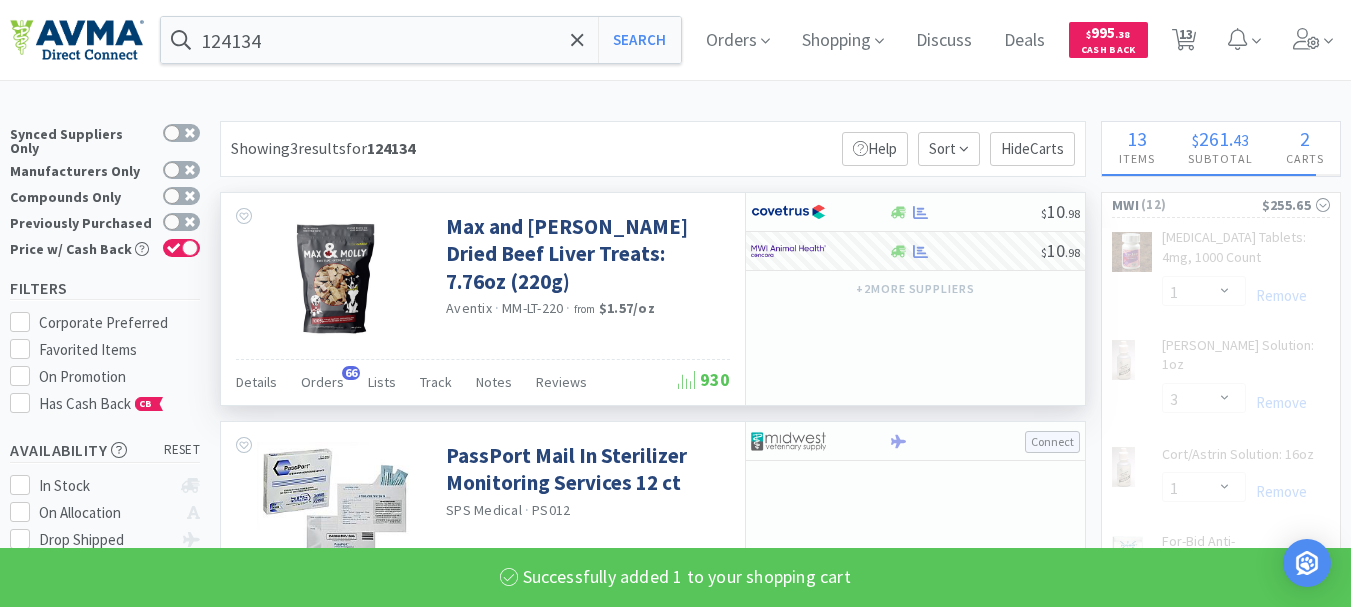 select on "2" 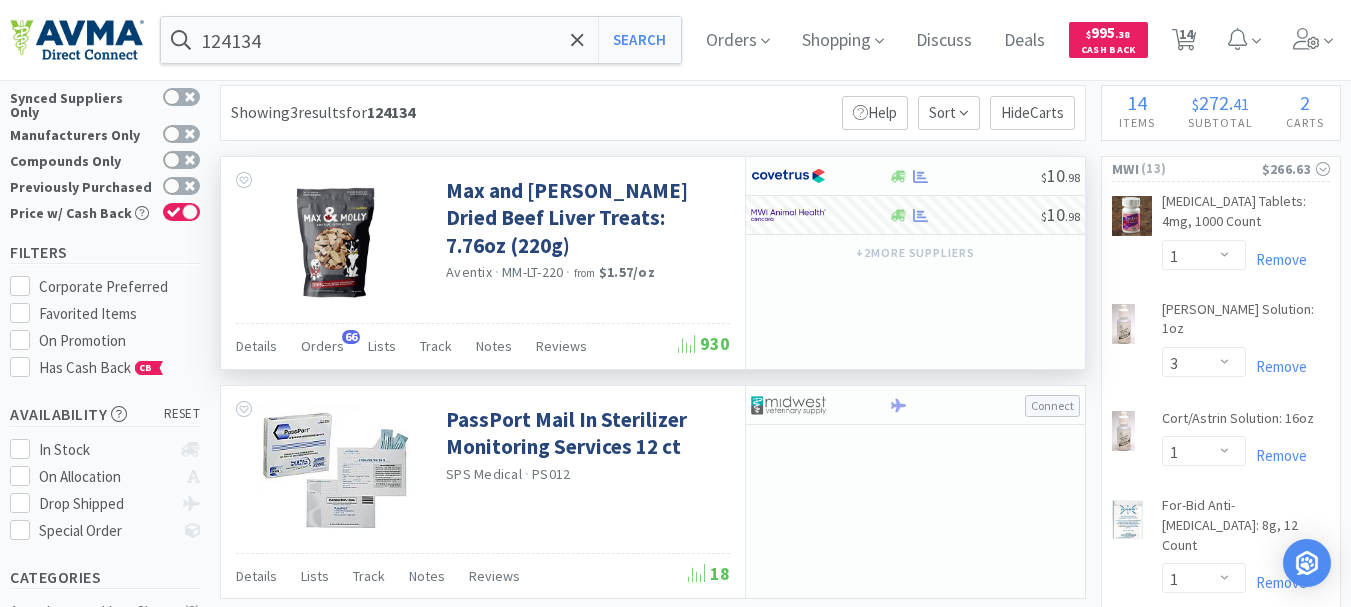 scroll, scrollTop: 0, scrollLeft: 0, axis: both 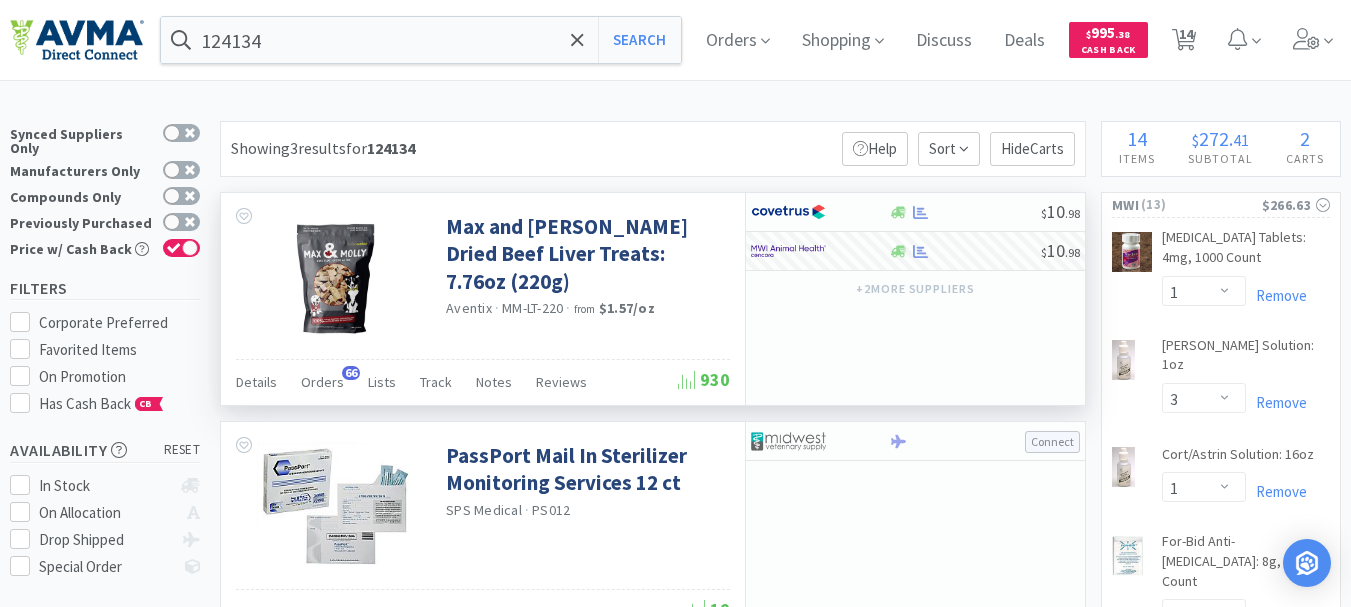 click on "Showing  3  results  for  124134      Filters  Help Sort   Hide  Carts" at bounding box center (653, 149) 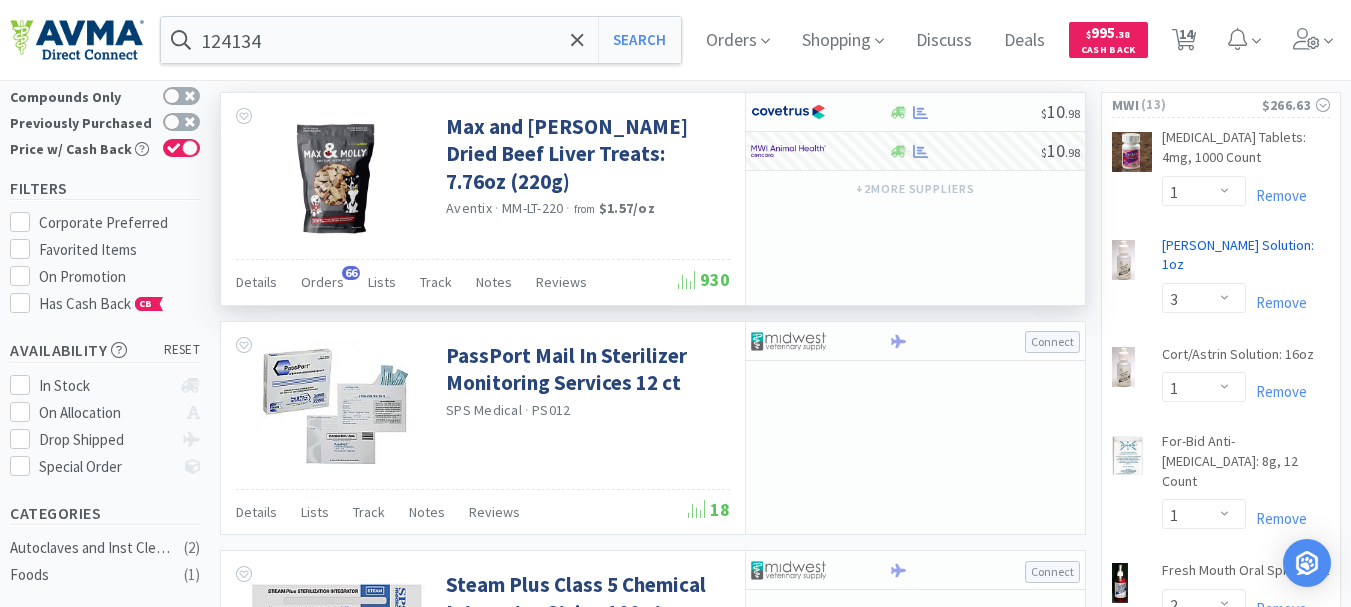 scroll, scrollTop: 0, scrollLeft: 0, axis: both 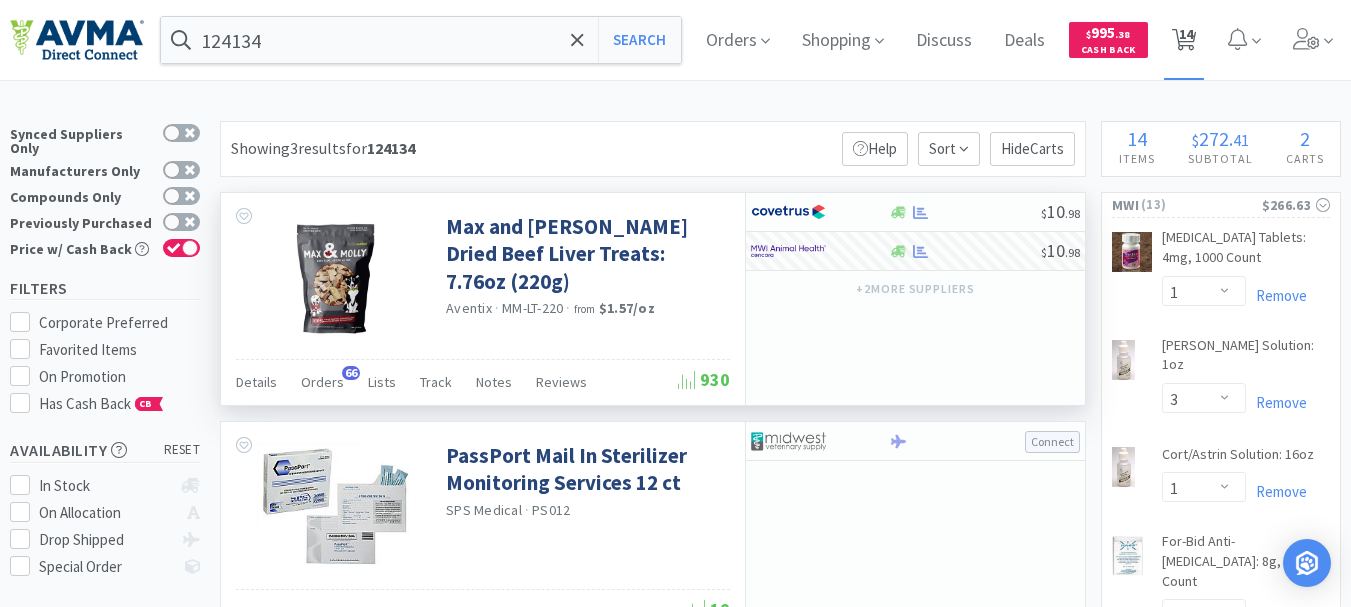 click on "14" at bounding box center (1186, 34) 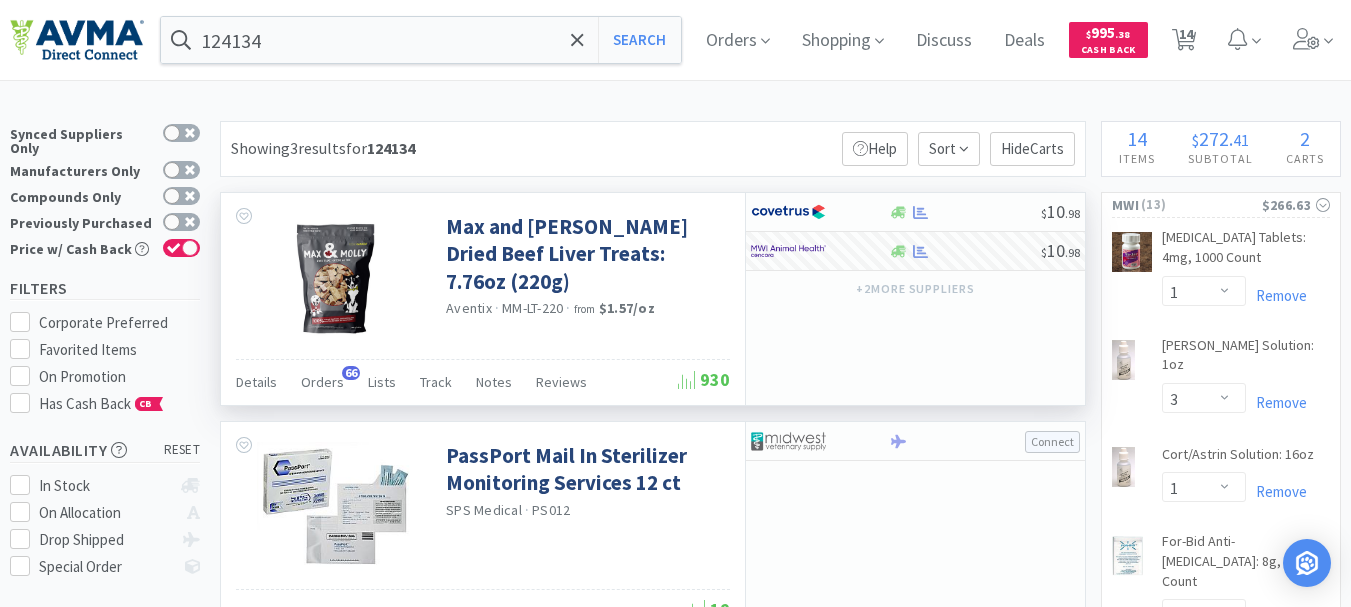 select on "1" 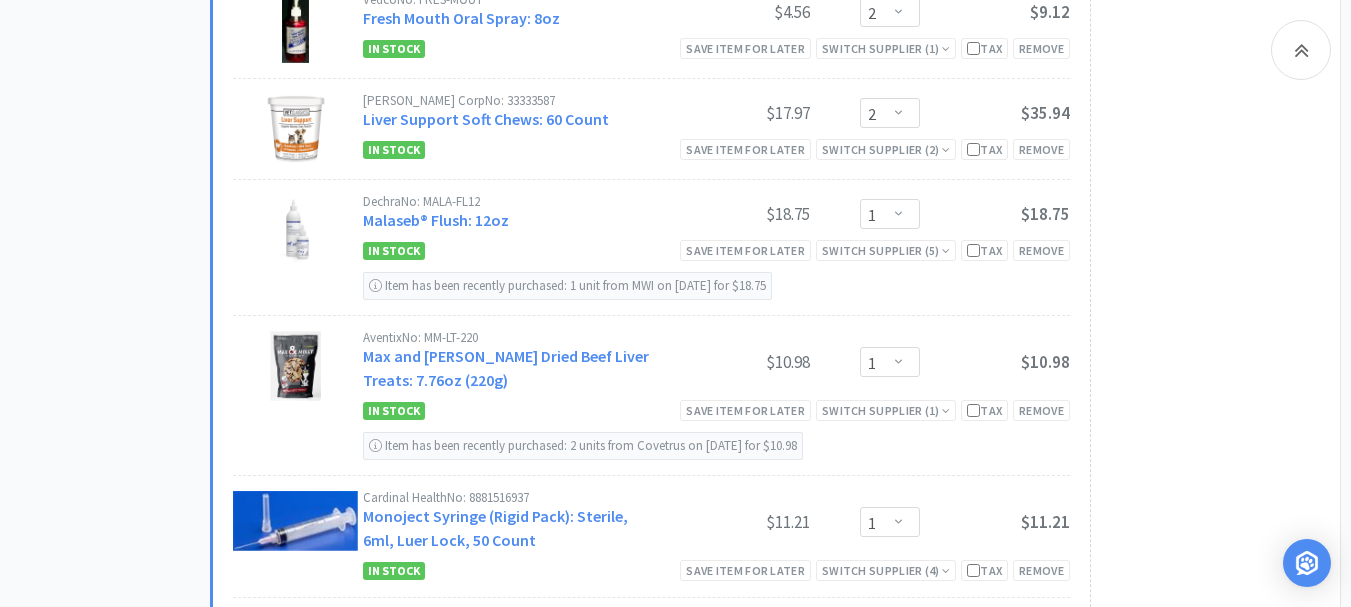 scroll, scrollTop: 1200, scrollLeft: 0, axis: vertical 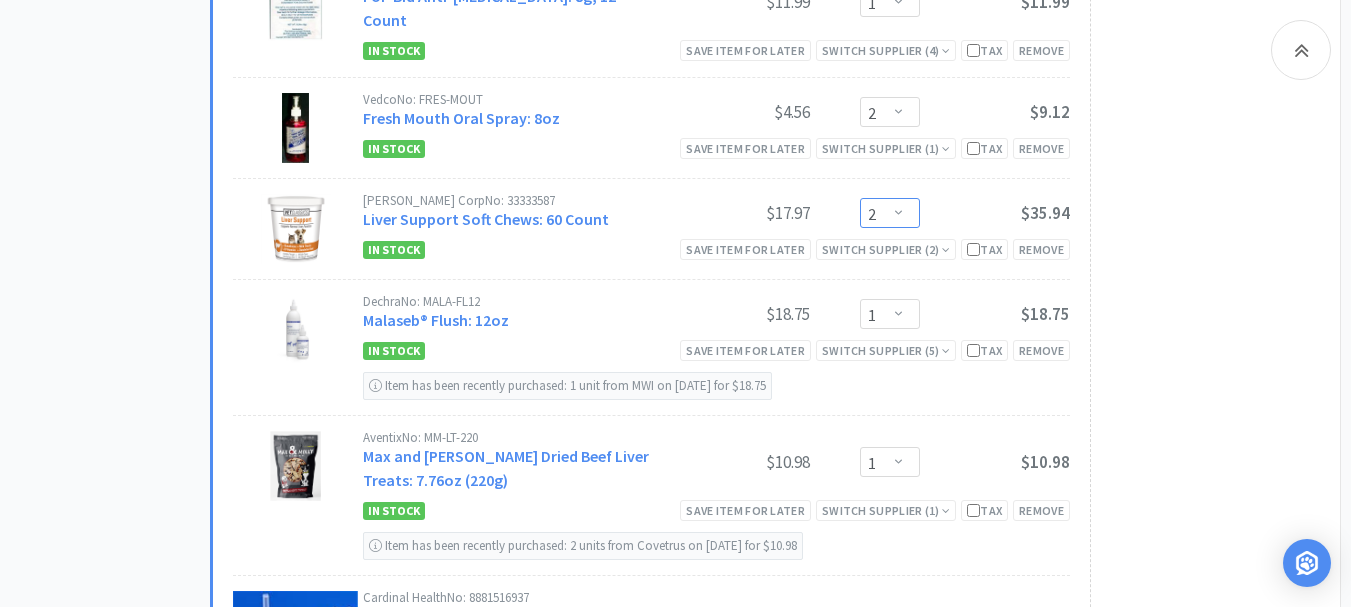 click on "Enter Quantity 1 2 3 4 5 6 7 8 9 10 11 12 13 14 15 16 17 18 19 20 Enter Quantity" at bounding box center [890, 213] 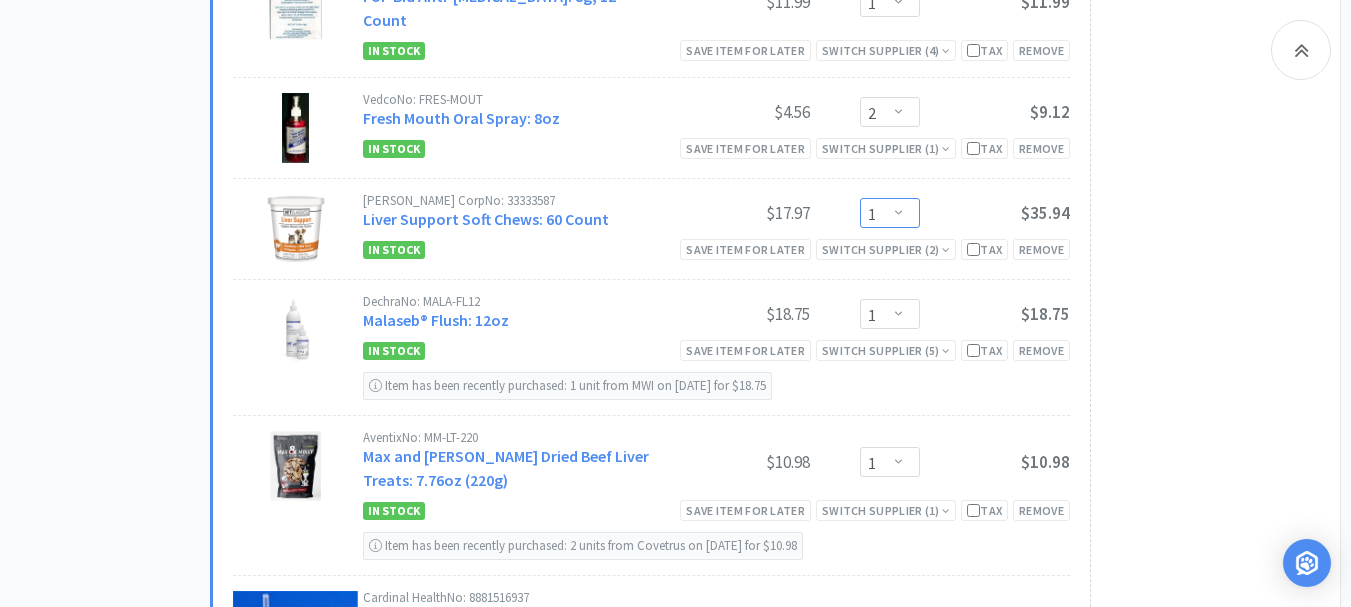 click on "Enter Quantity 1 2 3 4 5 6 7 8 9 10 11 12 13 14 15 16 17 18 19 20 Enter Quantity" at bounding box center [890, 213] 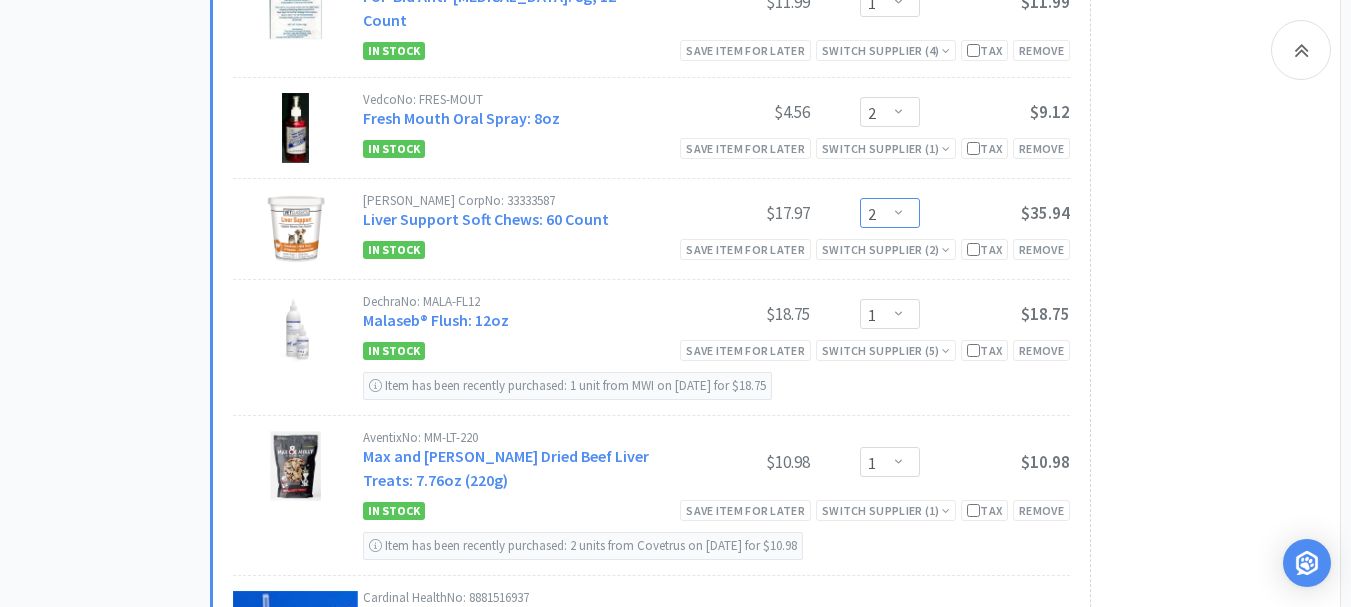 select on "1" 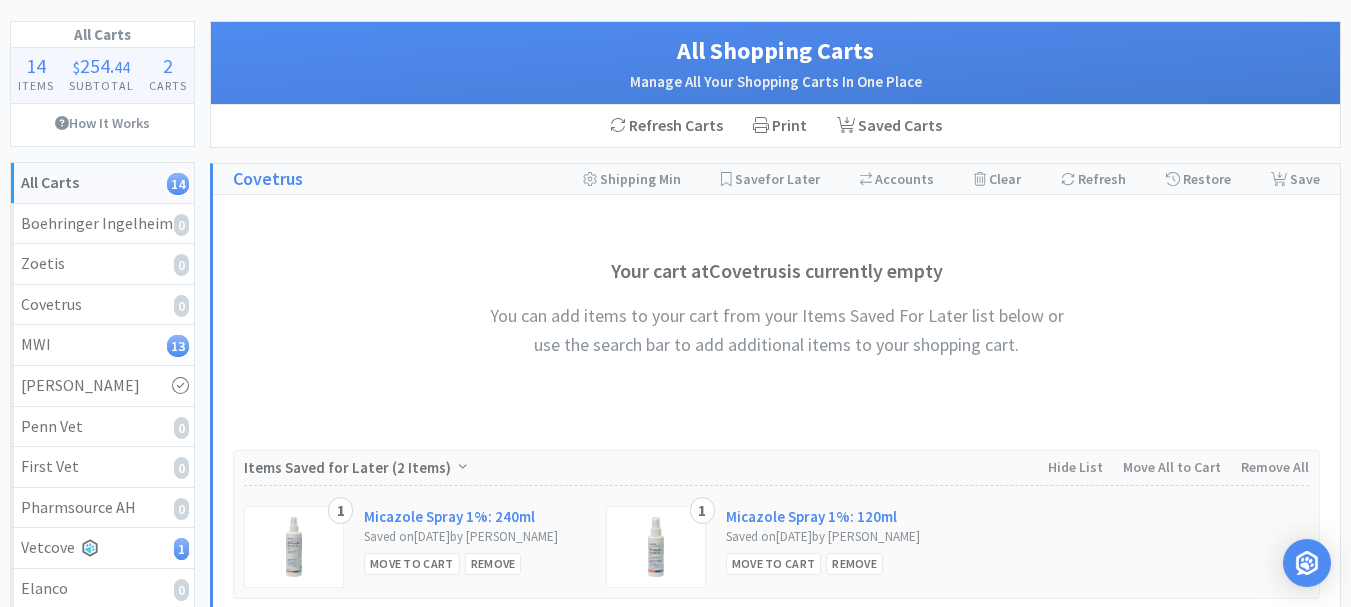 scroll, scrollTop: 0, scrollLeft: 0, axis: both 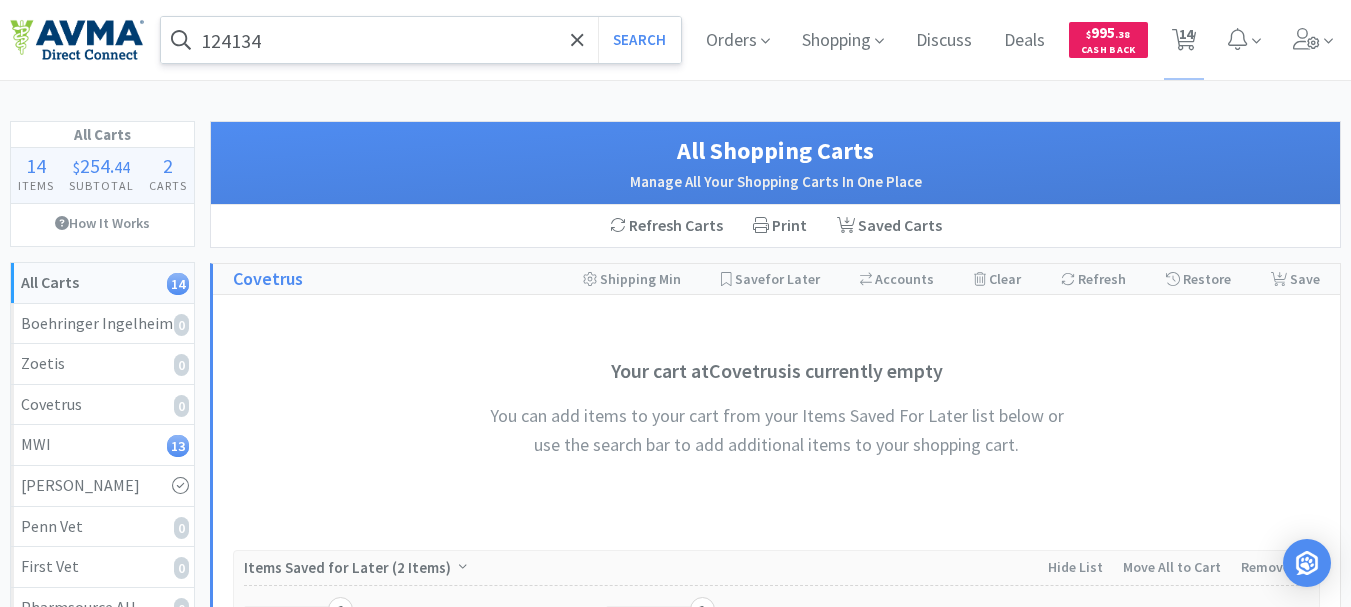click on "124134" at bounding box center [421, 40] 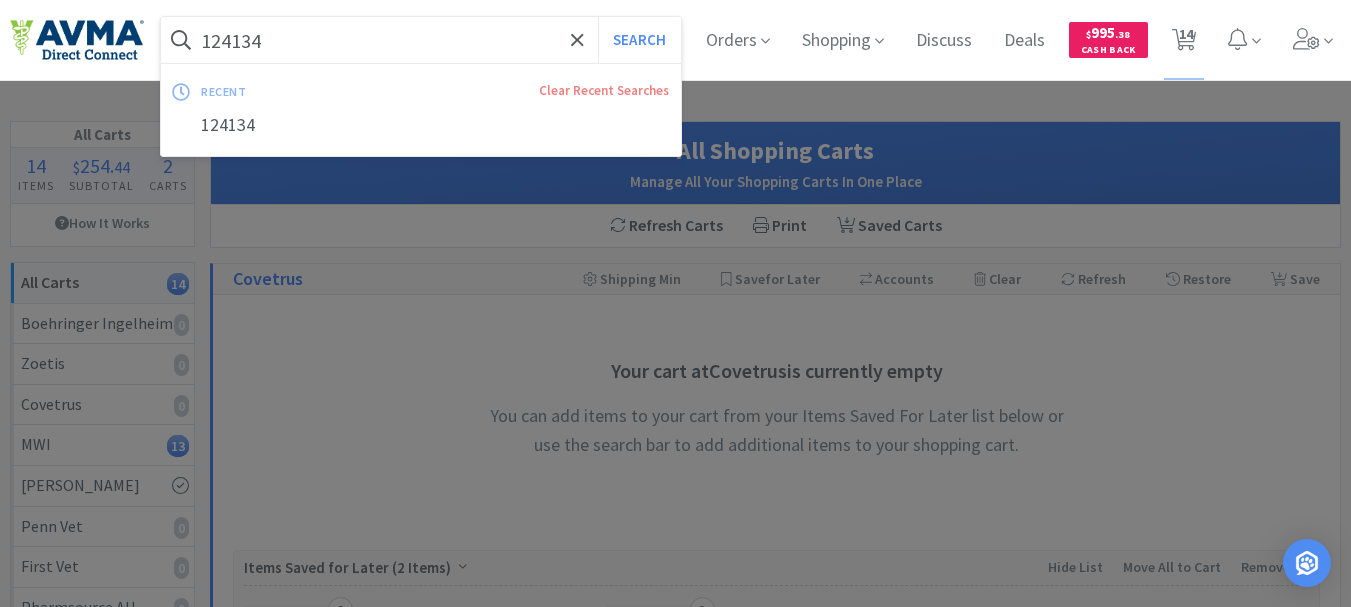paste on "501109" 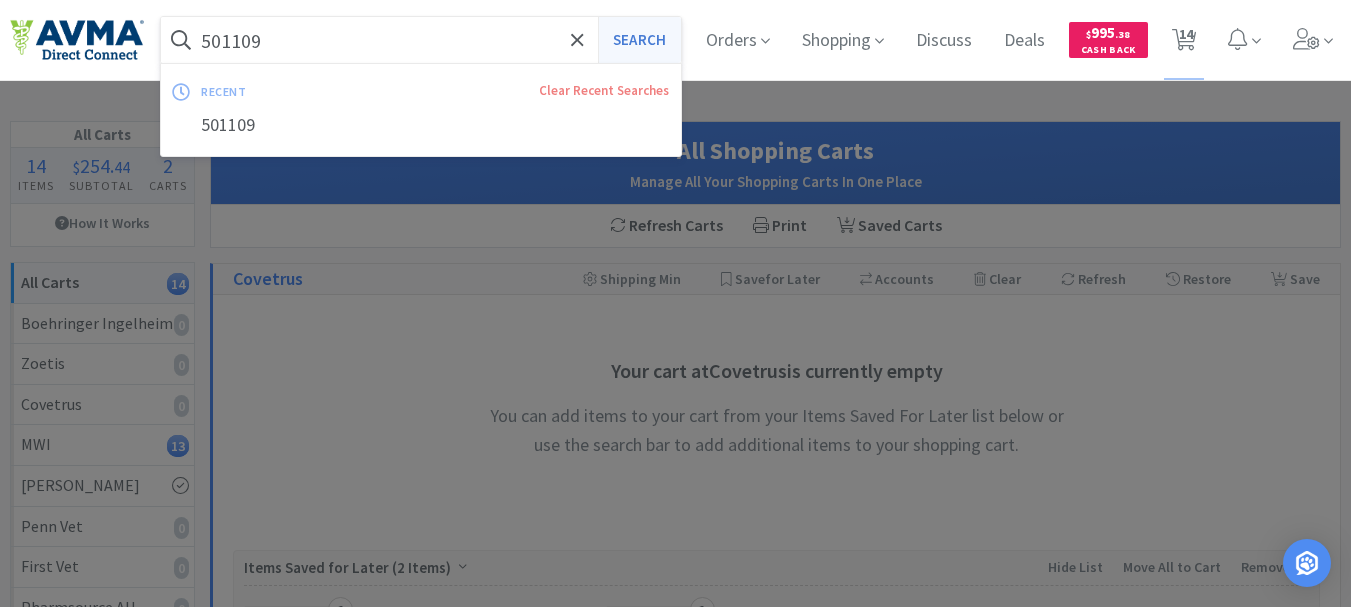 type on "501109" 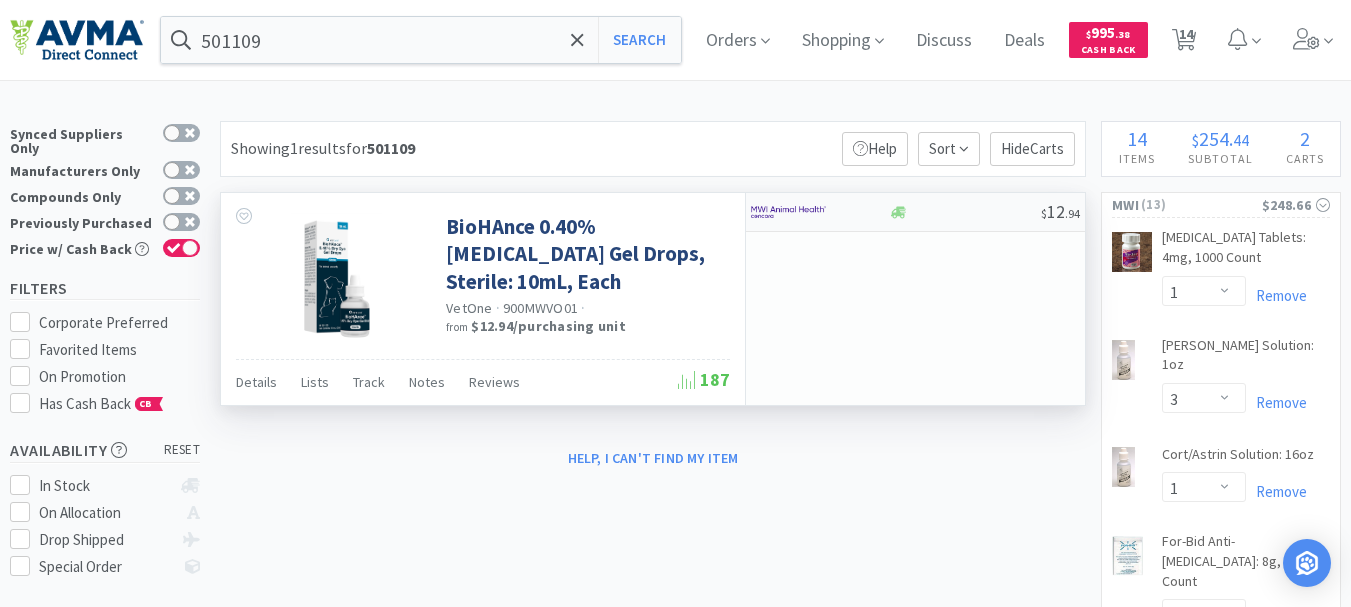click at bounding box center (788, 212) 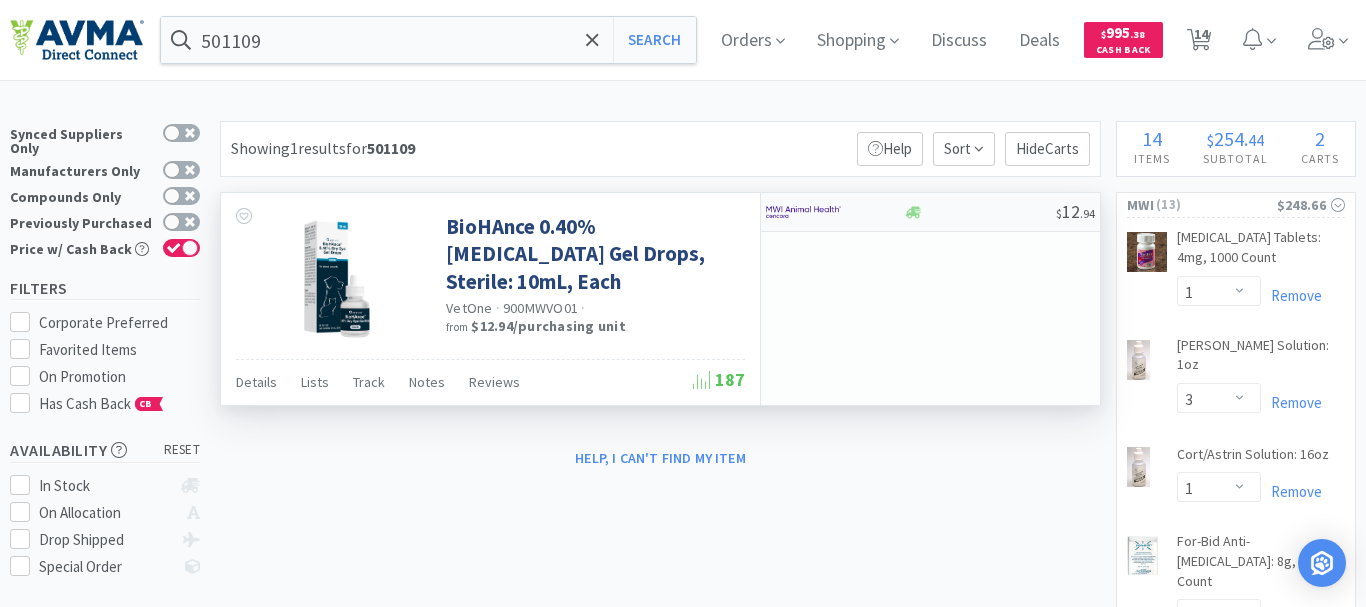 select on "1" 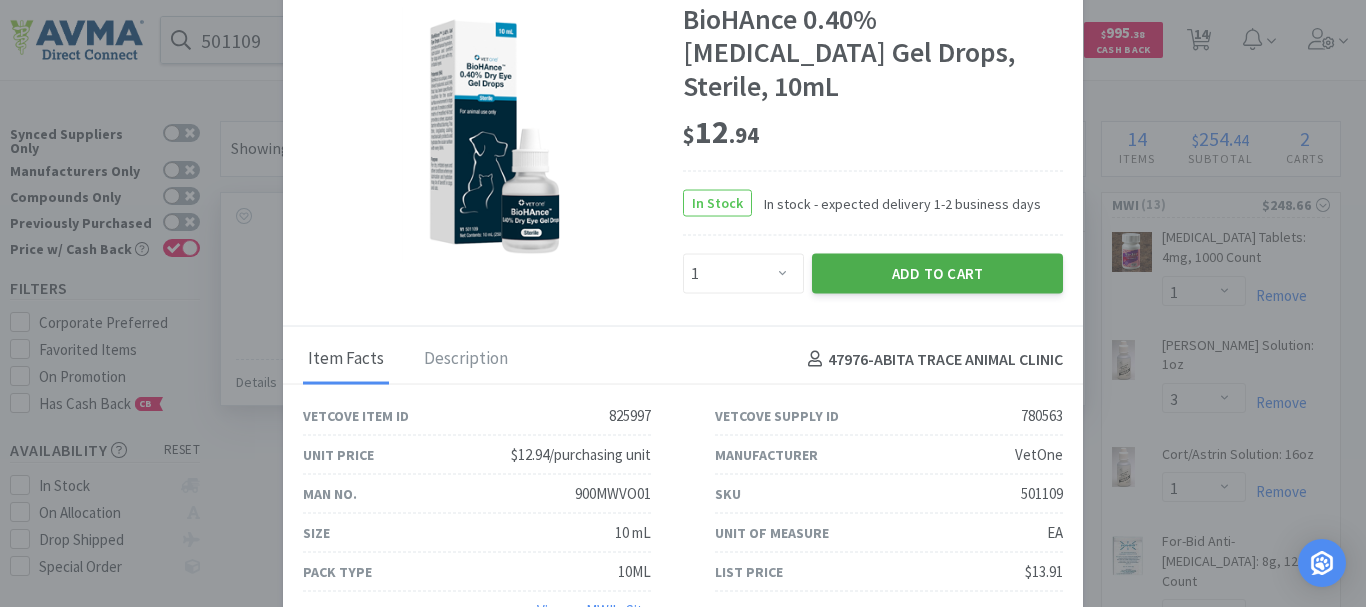 click on "Add to Cart" at bounding box center [937, 274] 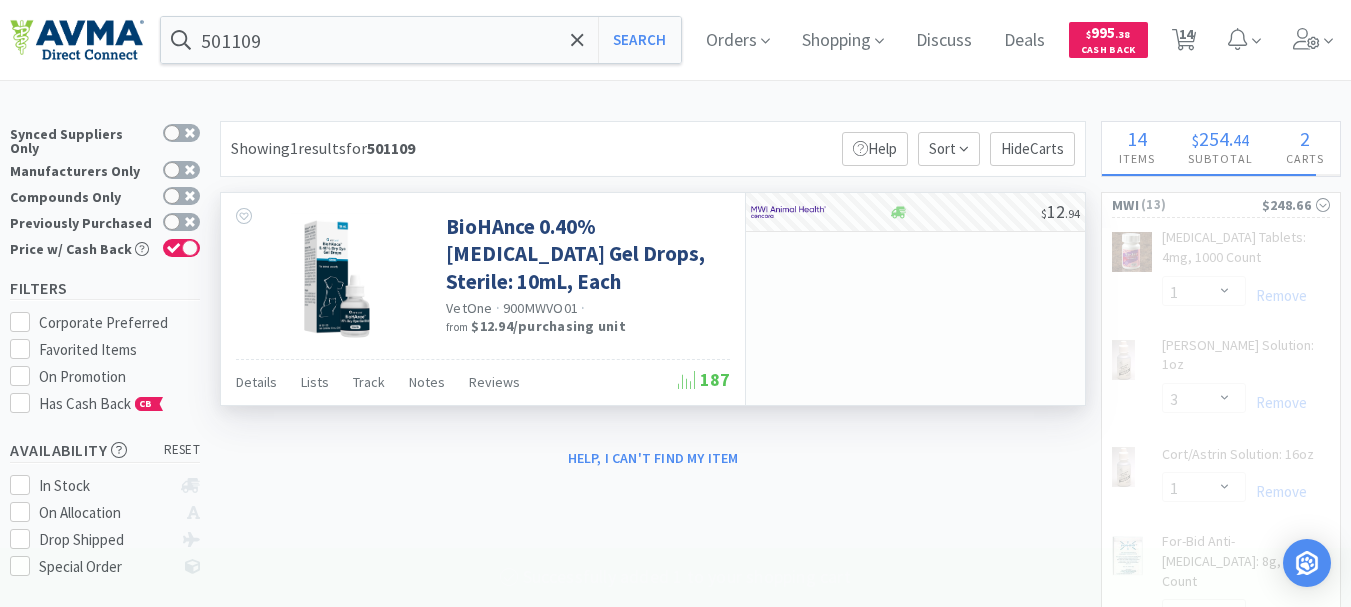 select on "1" 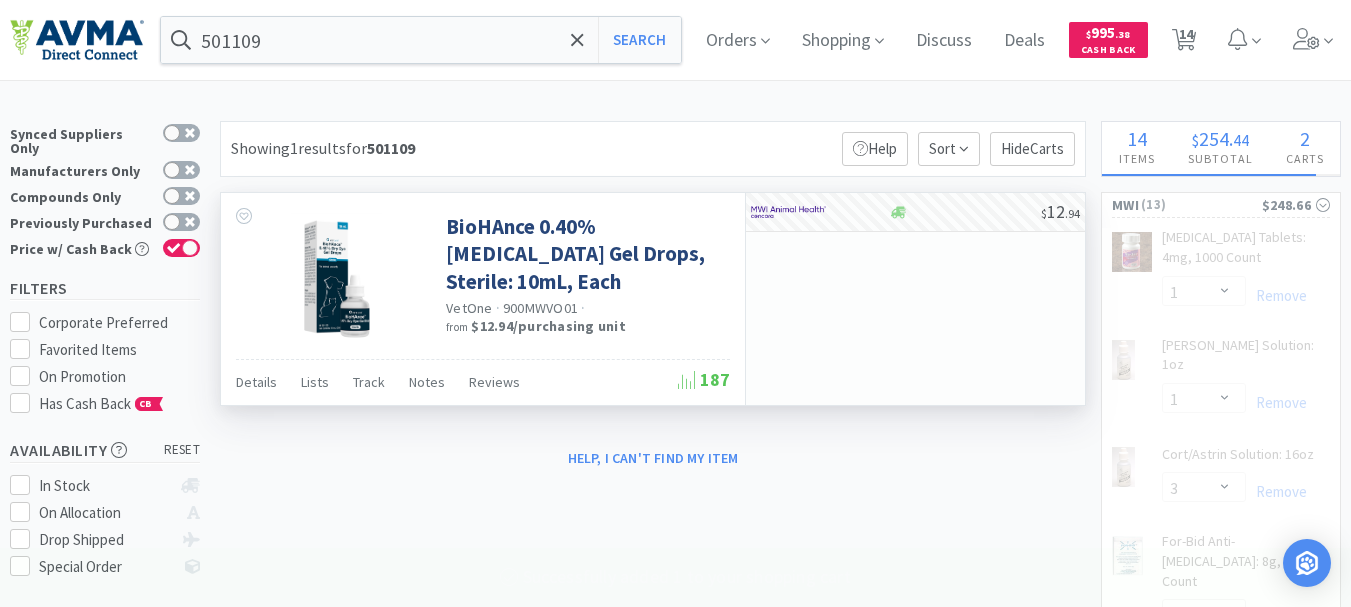 select on "1" 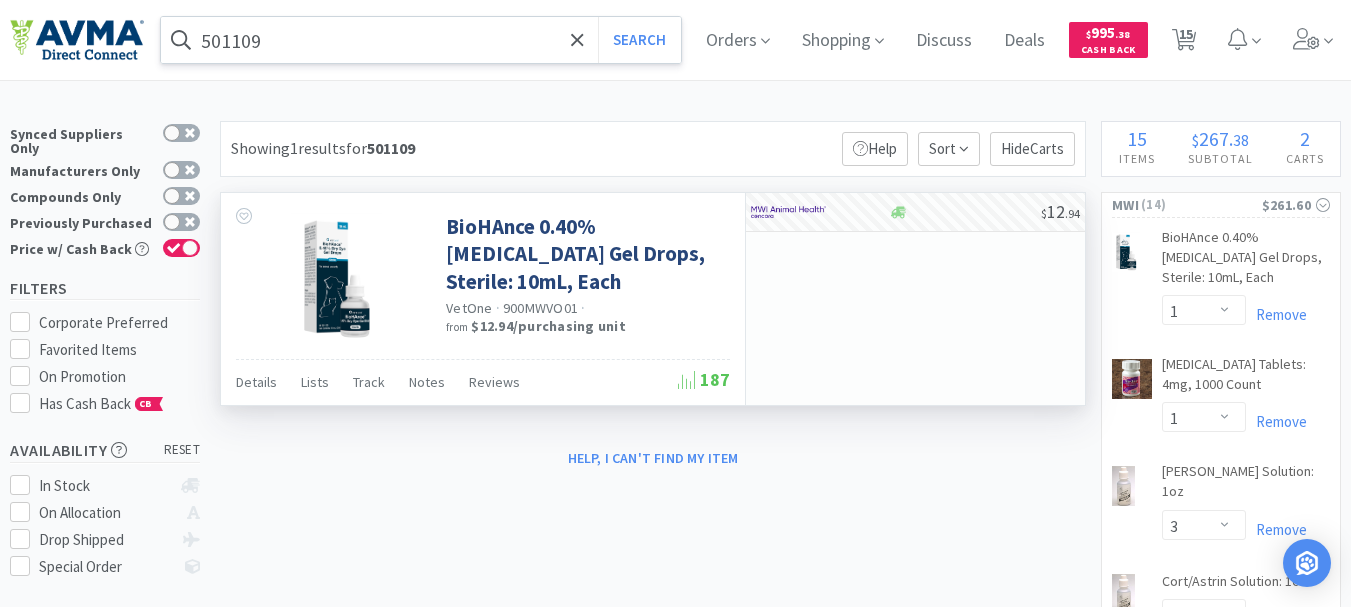 click on "501109" at bounding box center [421, 40] 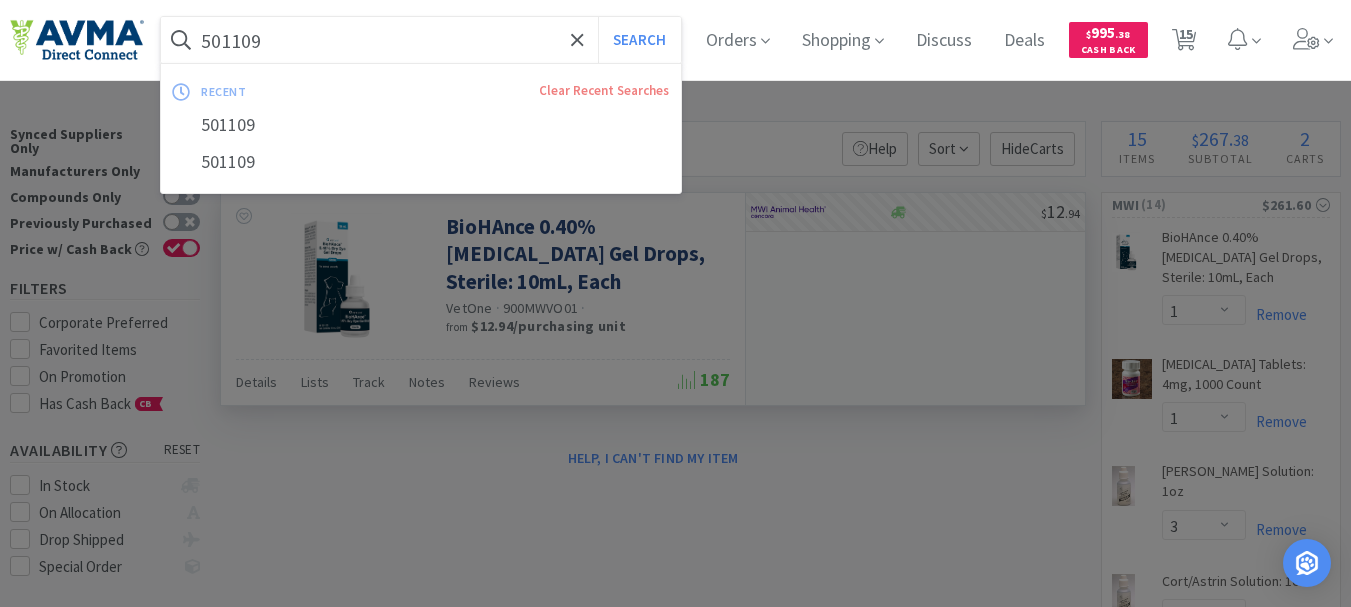 paste on "10217" 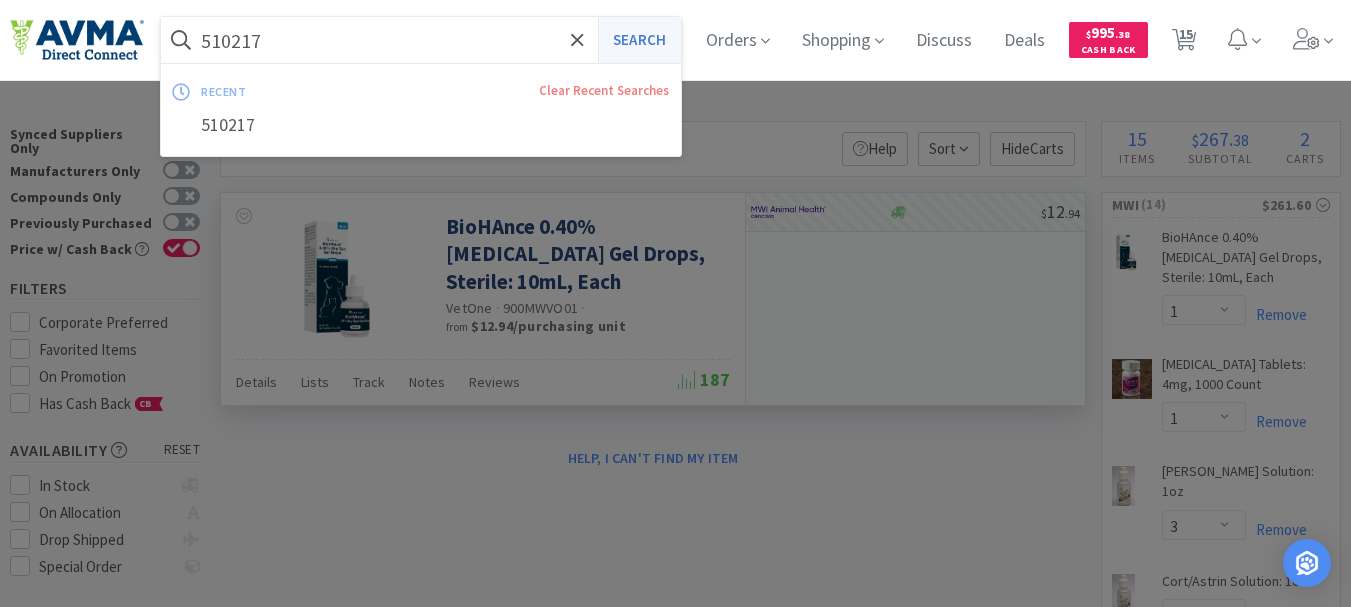 type on "510217" 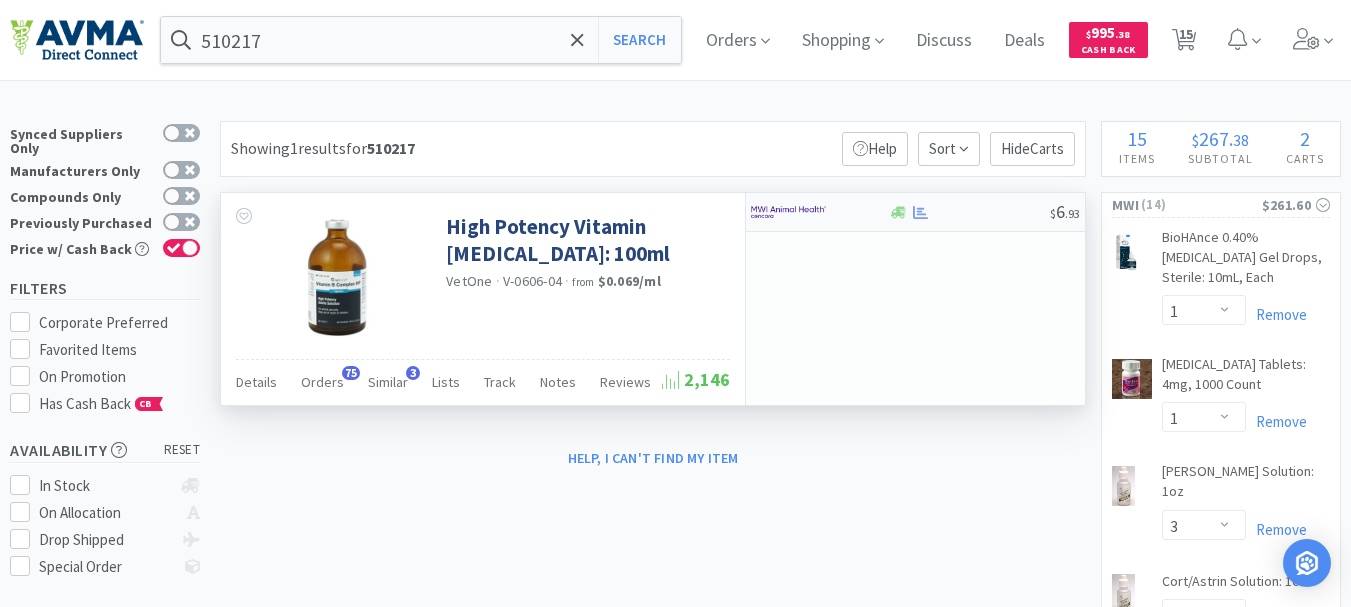 click at bounding box center [788, 212] 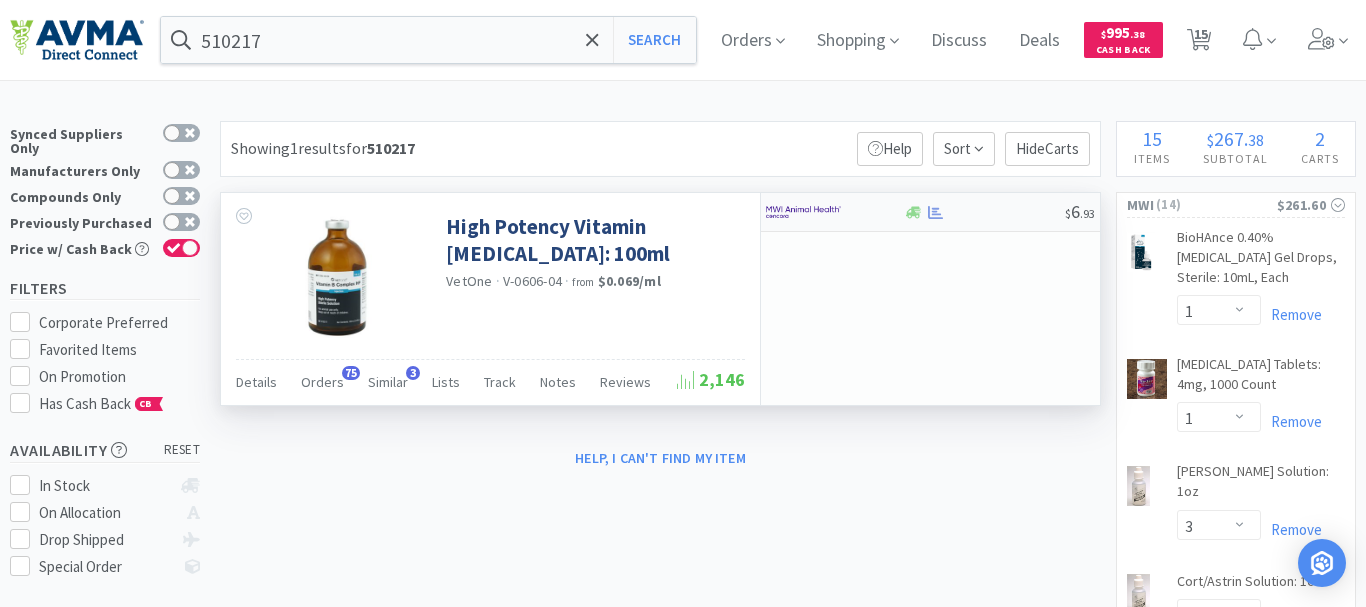 select on "1" 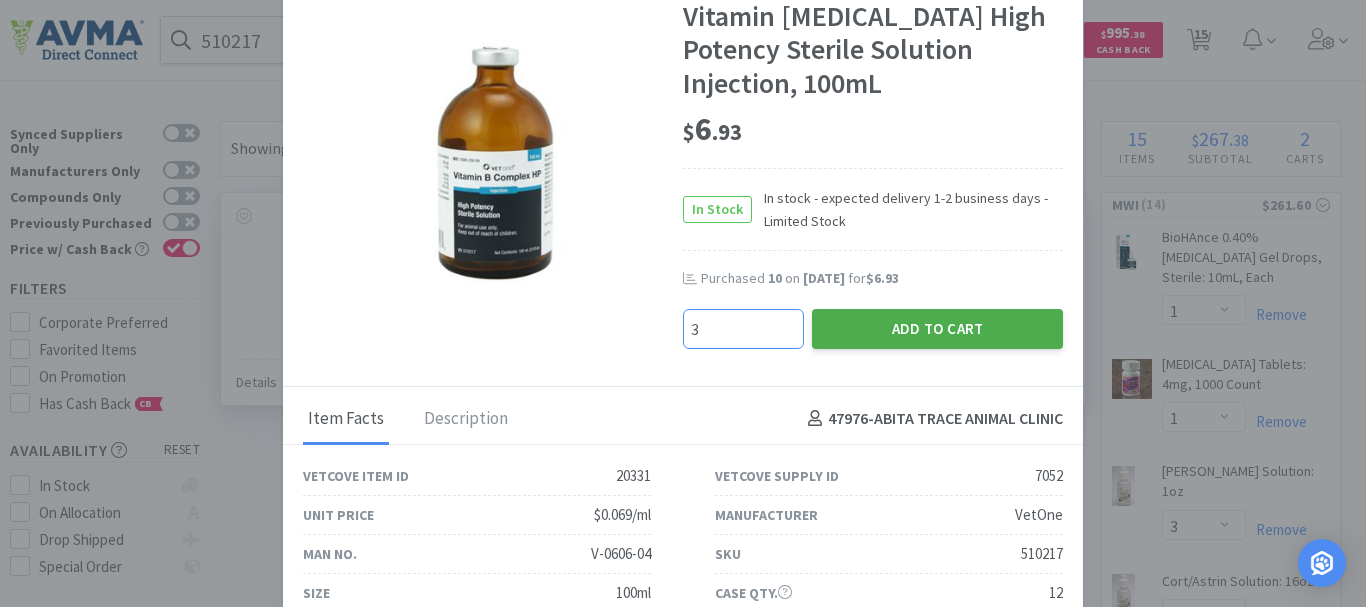 type on "3" 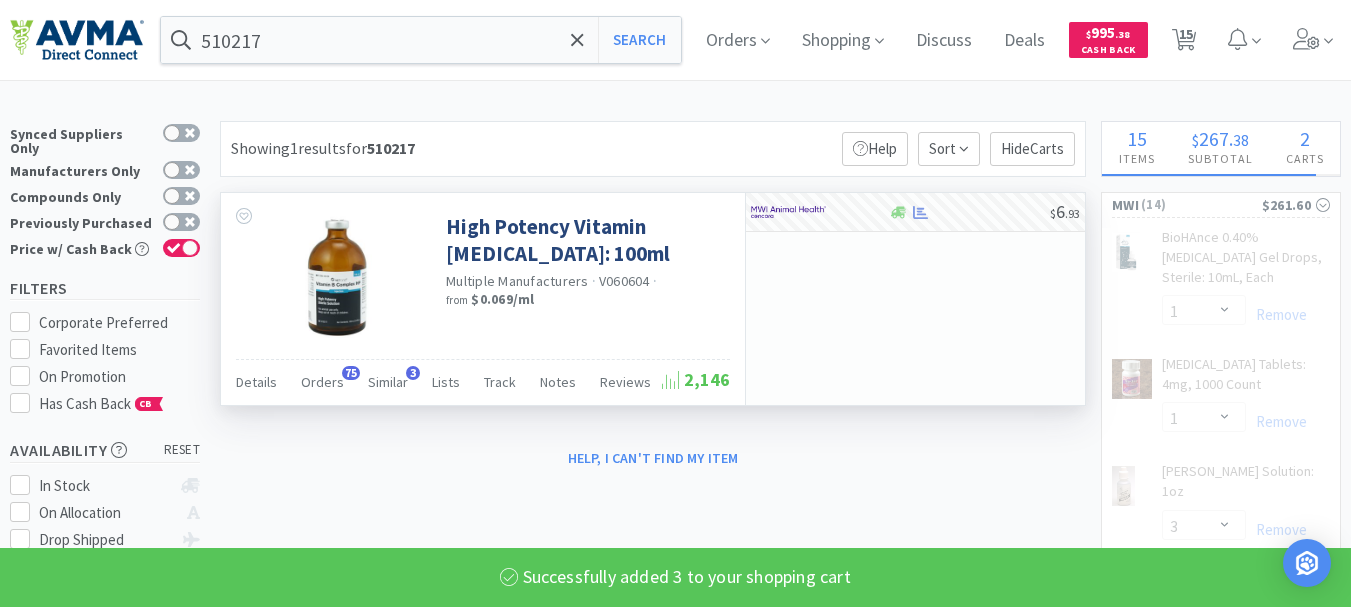 select on "3" 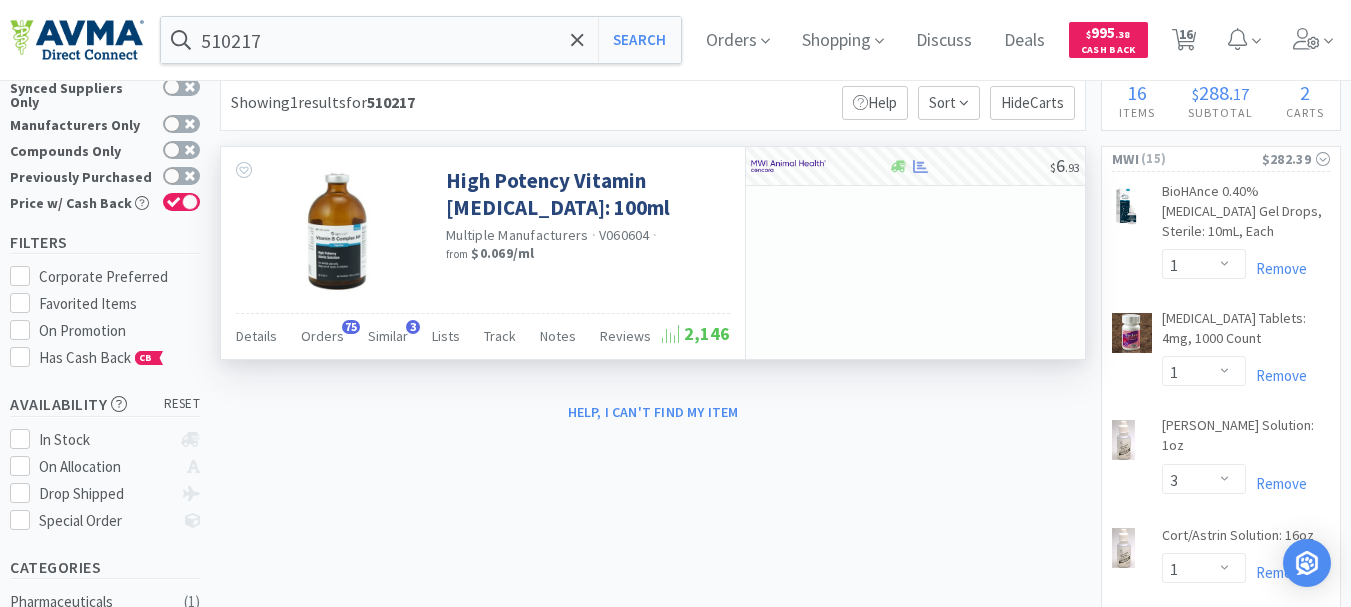 scroll, scrollTop: 0, scrollLeft: 0, axis: both 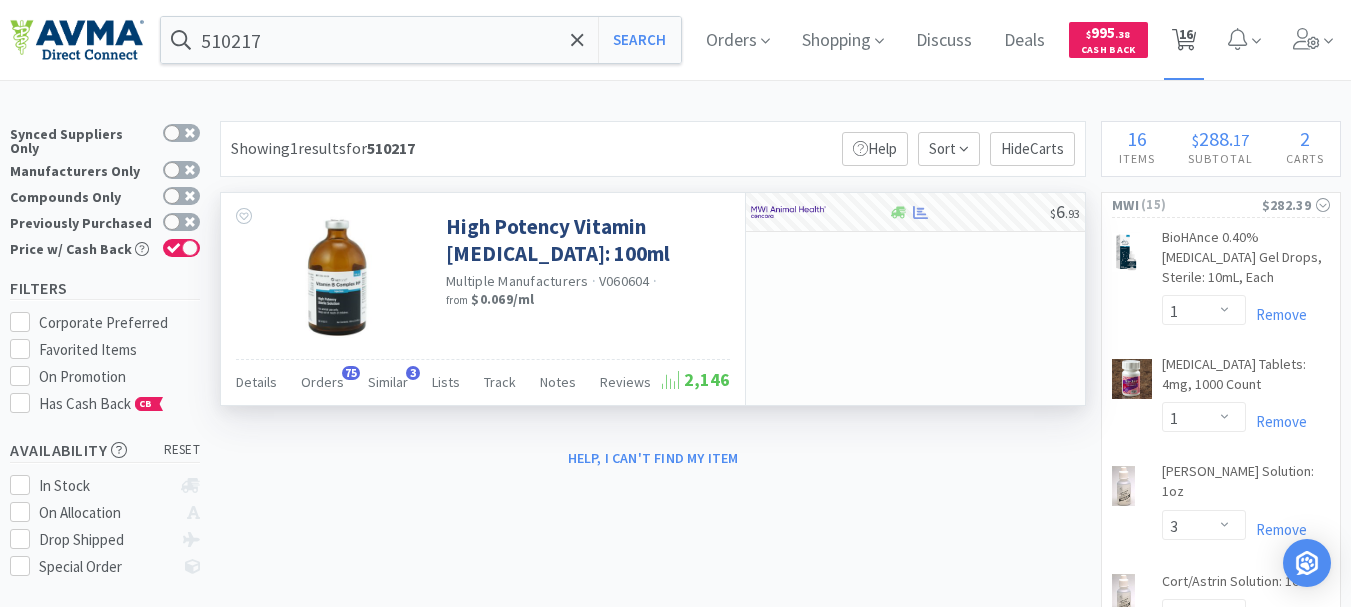 drag, startPoint x: 1200, startPoint y: 36, endPoint x: 1184, endPoint y: 49, distance: 20.615528 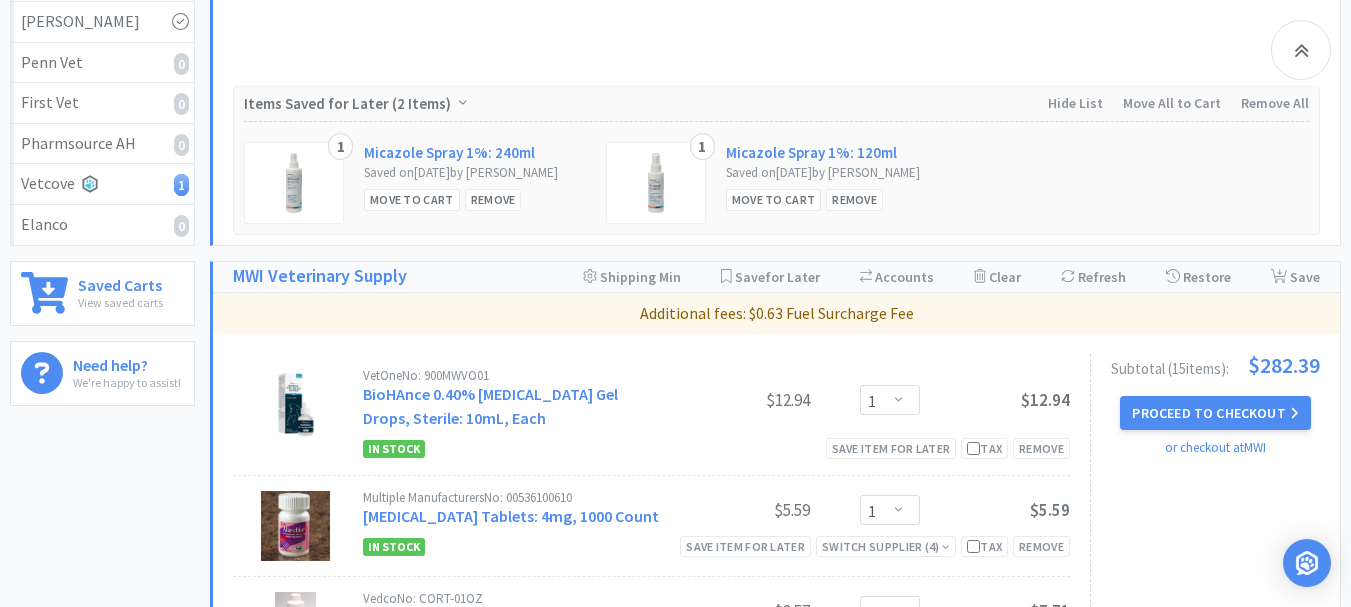 scroll, scrollTop: 500, scrollLeft: 0, axis: vertical 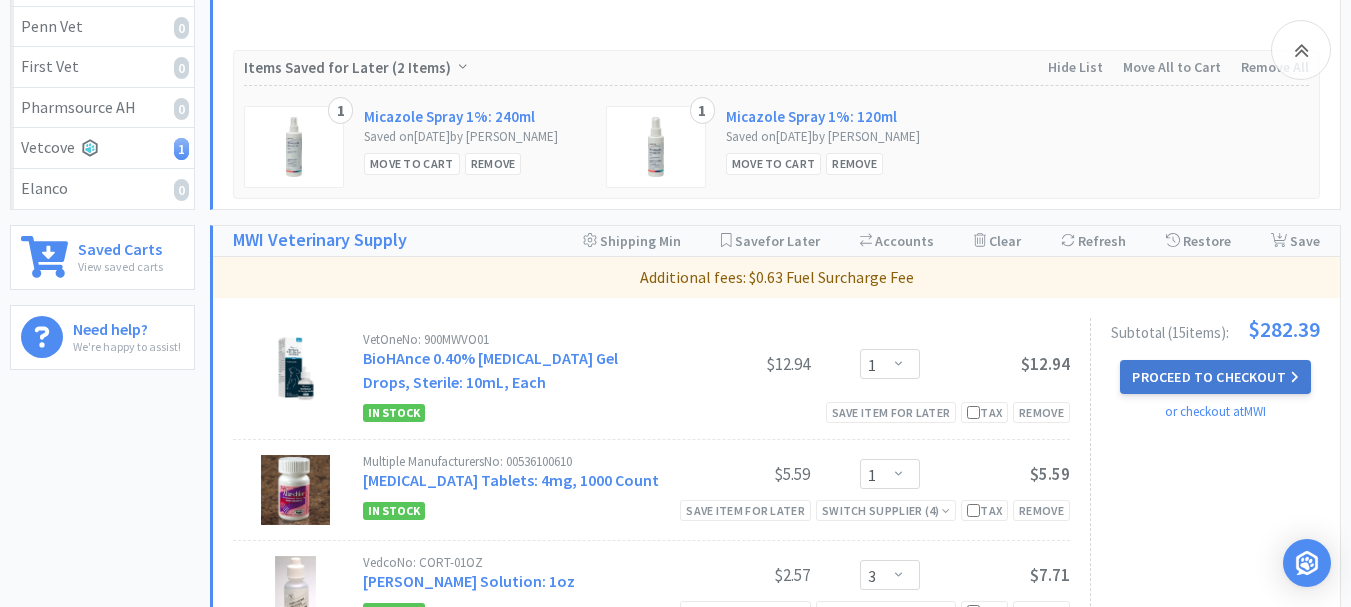 click on "Proceed to Checkout" at bounding box center (1215, 377) 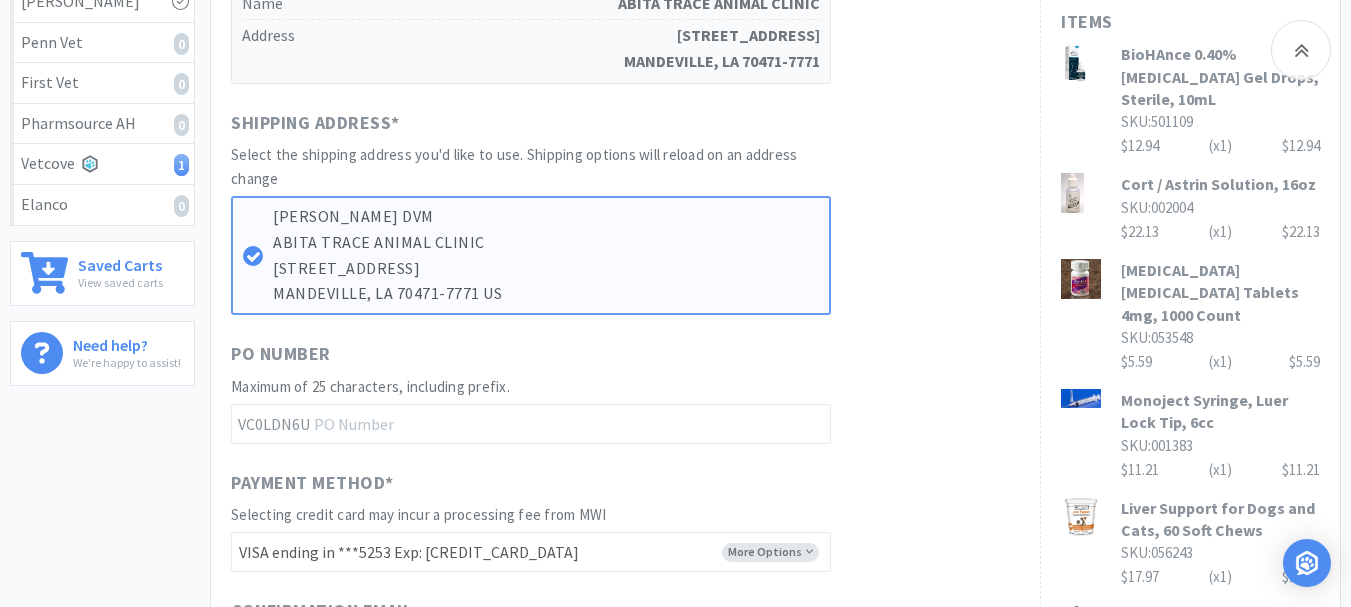 scroll, scrollTop: 600, scrollLeft: 0, axis: vertical 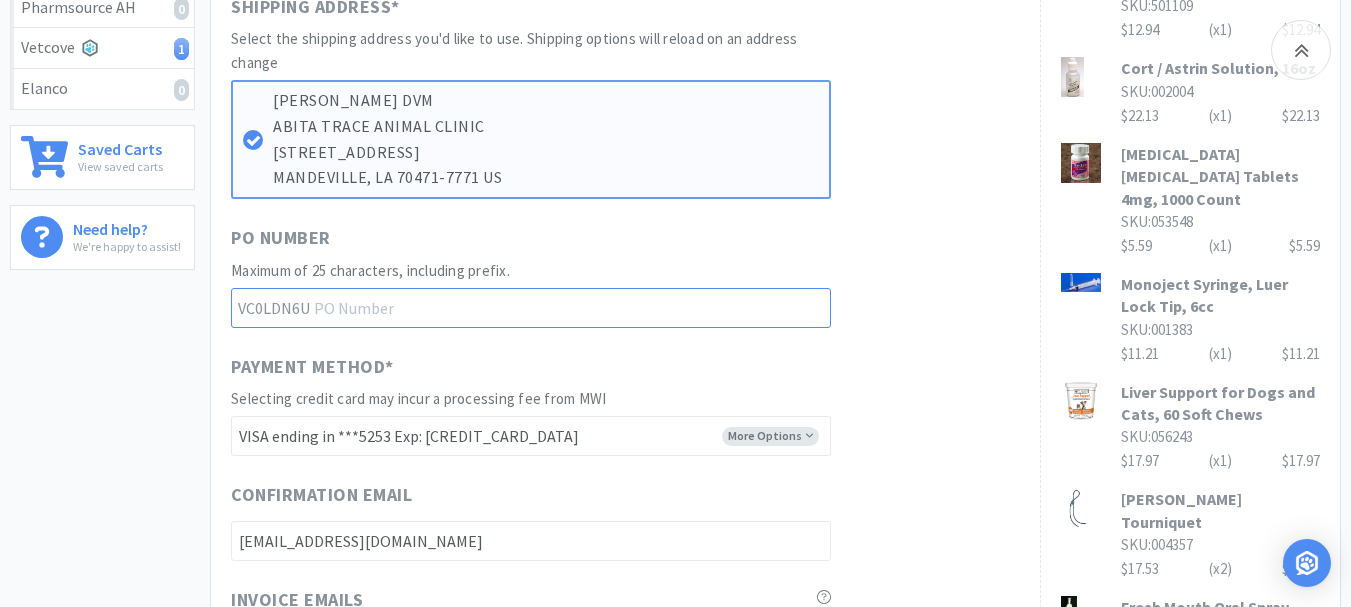 click at bounding box center (531, 308) 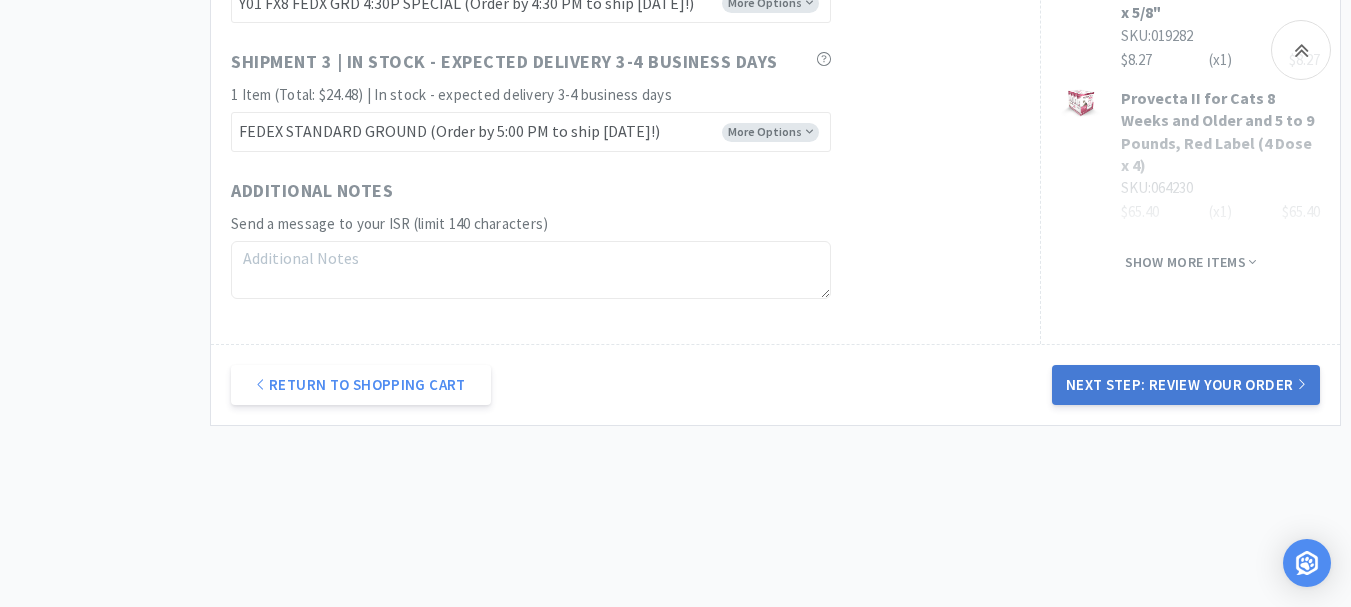 click on "Next Step: Review Your Order" at bounding box center (1186, 385) 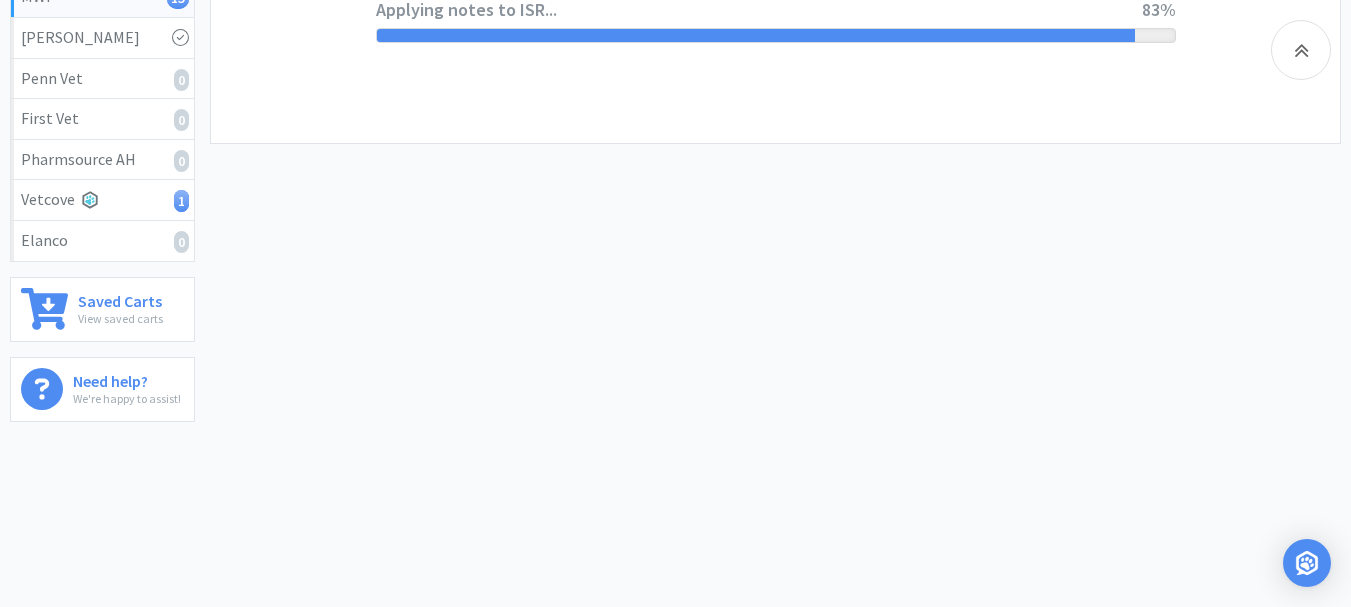 scroll, scrollTop: 0, scrollLeft: 0, axis: both 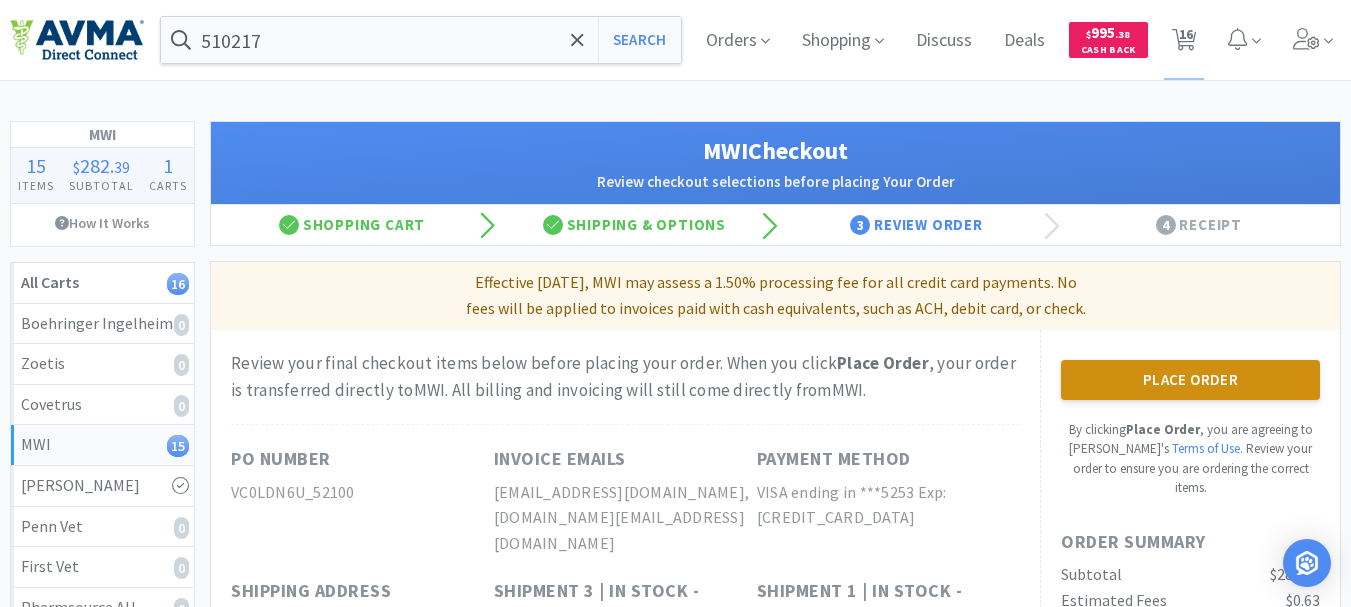 click on "Place Order" at bounding box center (1190, 380) 